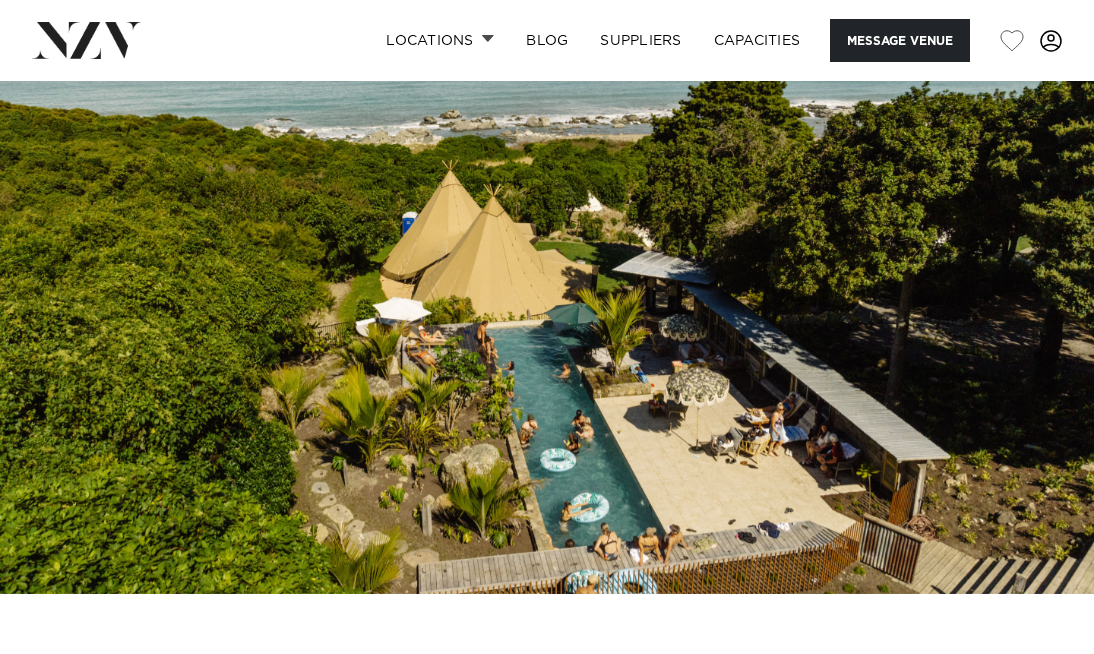 scroll, scrollTop: 0, scrollLeft: 0, axis: both 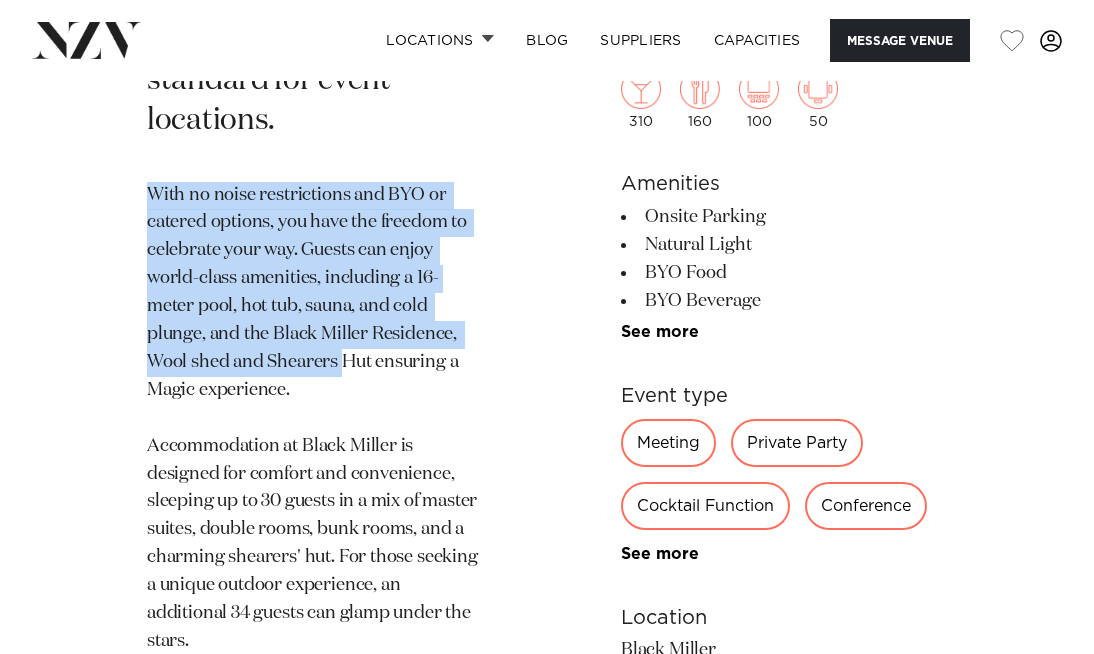 drag, startPoint x: 304, startPoint y: 159, endPoint x: 359, endPoint y: 399, distance: 246.22145 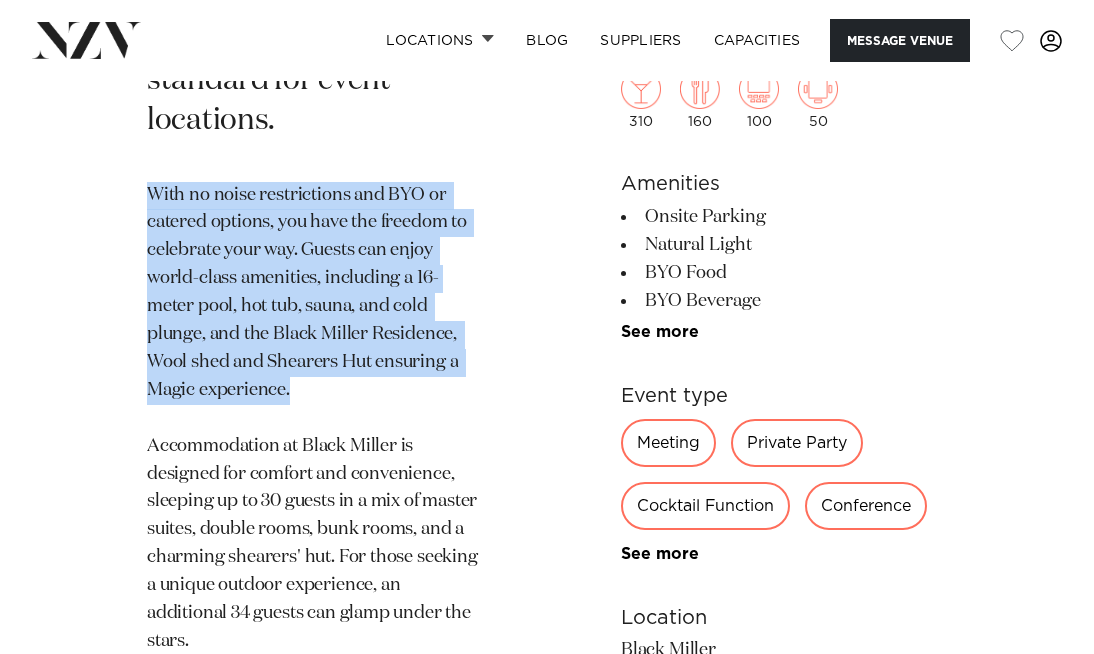 click on "With no noise restrictions and BYO or catered options, you have the freedom to celebrate your way. Guests can enjoy world-class amenities, including a 16-meter pool, hot tub, sauna, and cold plunge, and the Black Miller Residence, Wool shed and Shearers Hut ensuring a Magic experience.
Accommodation at Black Miller is designed for comfort and convenience, sleeping up to 30 guests in a mix of master suites, double rooms, bunk rooms, and a charming shearers' hut. For those seeking a unique outdoor experience, an additional 34 guests can glamp under the stars.
Set against a breathtaking oceanfront and mountain backdrop, Black Miller is perfect for multi-day celebrations where guests can have fun and play. Located approximately 30 km from the CBD and 35 km from the airport, the venue combines natural beauty with premium facilities, making it the ultimate destination for your next unforgettable event." at bounding box center (313, 572) 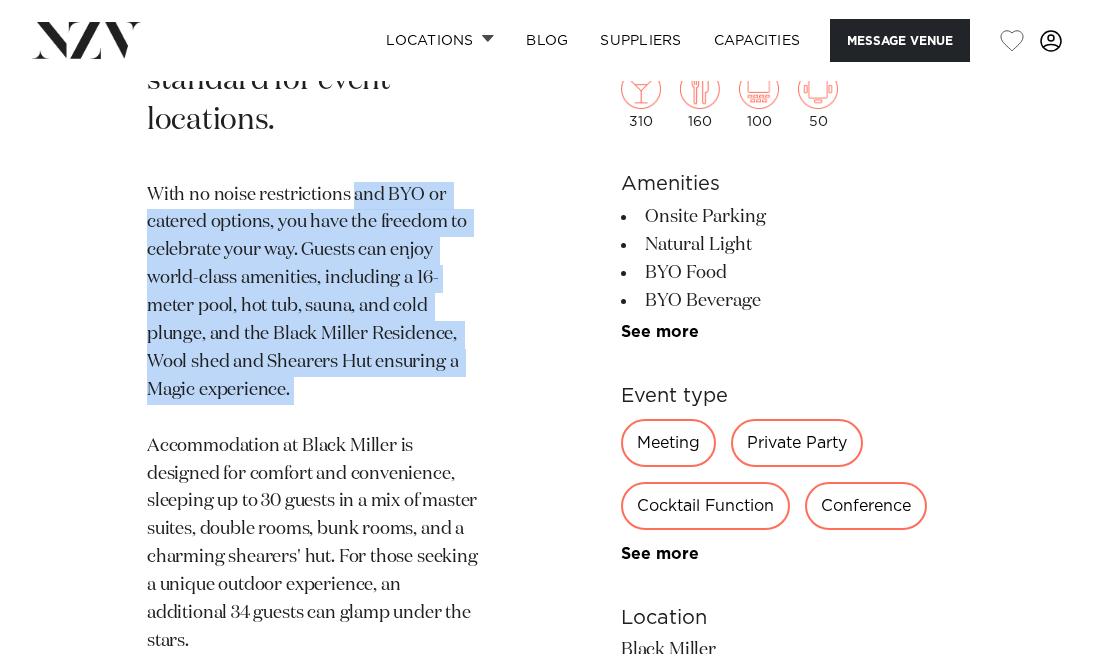 drag, startPoint x: 359, startPoint y: 399, endPoint x: 352, endPoint y: 191, distance: 208.11775 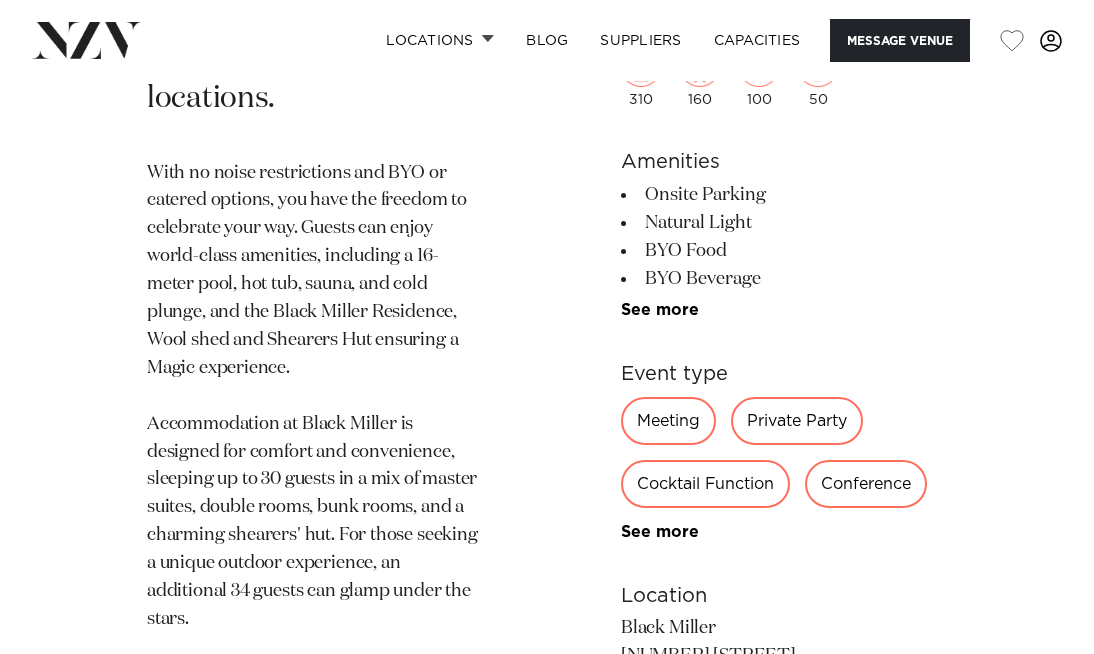 scroll, scrollTop: 1361, scrollLeft: 0, axis: vertical 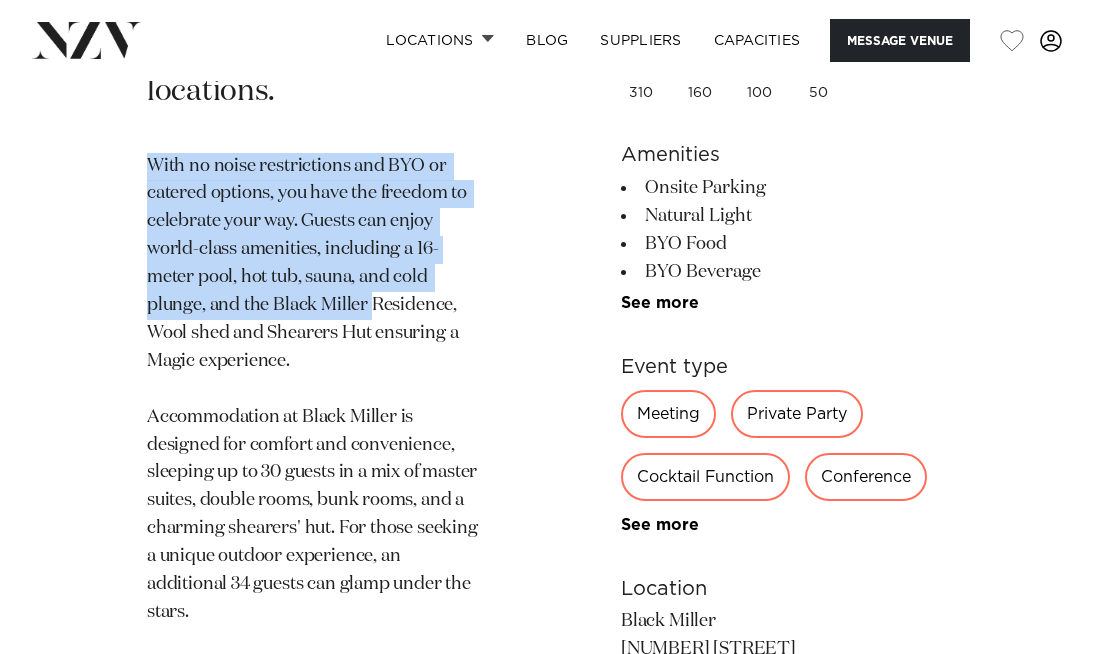 drag, startPoint x: 335, startPoint y: 96, endPoint x: 372, endPoint y: 331, distance: 237.89493 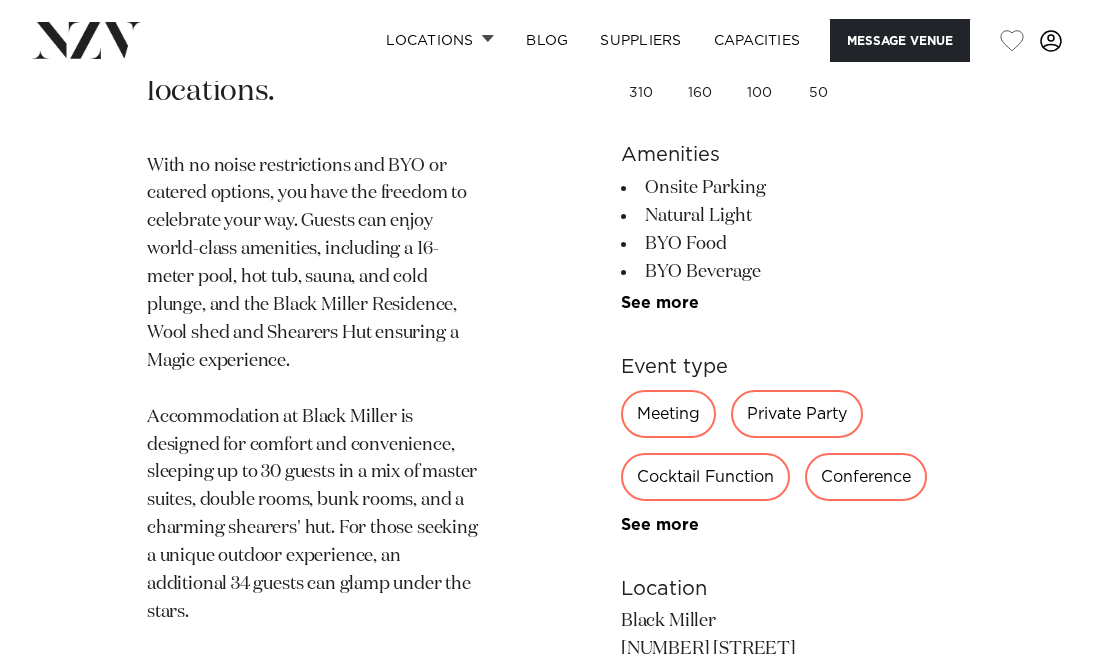 click on "With no noise restrictions and BYO or catered options, you have the freedom to celebrate your way. Guests can enjoy world-class amenities, including a 16-meter pool, hot tub, sauna, and cold plunge, and the Black Miller Residence, Wool shed and Shearers Hut ensuring a Magic experience.
Accommodation at Black Miller is designed for comfort and convenience, sleeping up to 30 guests in a mix of master suites, double rooms, bunk rooms, and a charming shearers' hut. For those seeking a unique outdoor experience, an additional 34 guests can glamp under the stars.
Set against a breathtaking oceanfront and mountain backdrop, Black Miller is perfect for multi-day celebrations where guests can have fun and play. Located approximately 30 km from the CBD and 35 km from the airport, the venue combines natural beauty with premium facilities, making it the ultimate destination for your next unforgettable event." at bounding box center [313, 543] 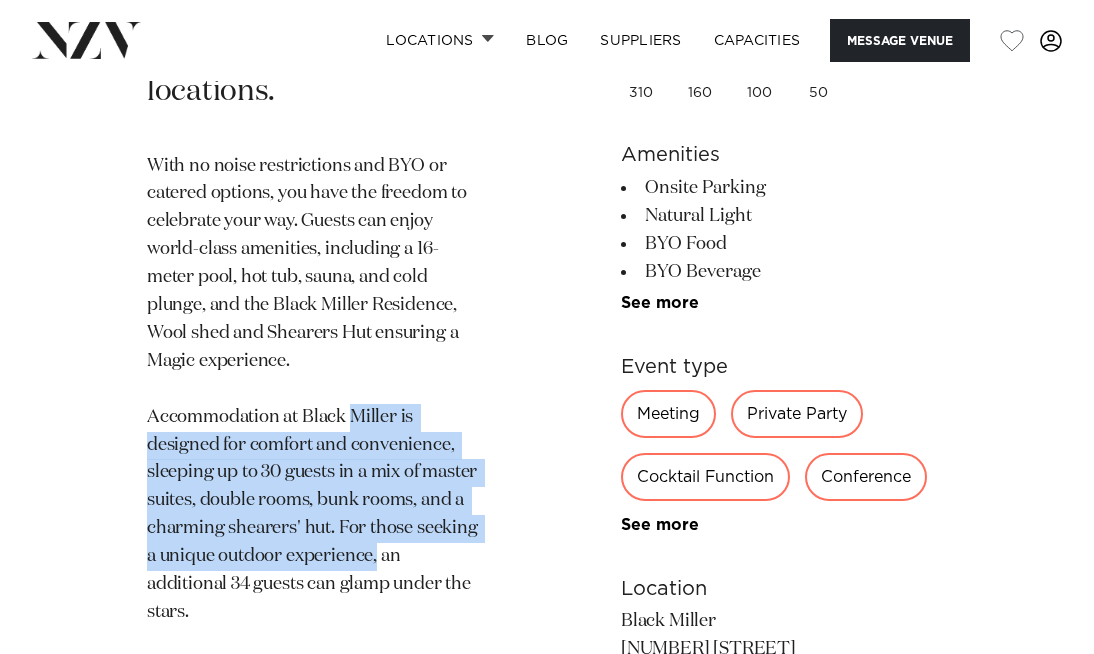 drag, startPoint x: 351, startPoint y: 413, endPoint x: 392, endPoint y: 608, distance: 199.26364 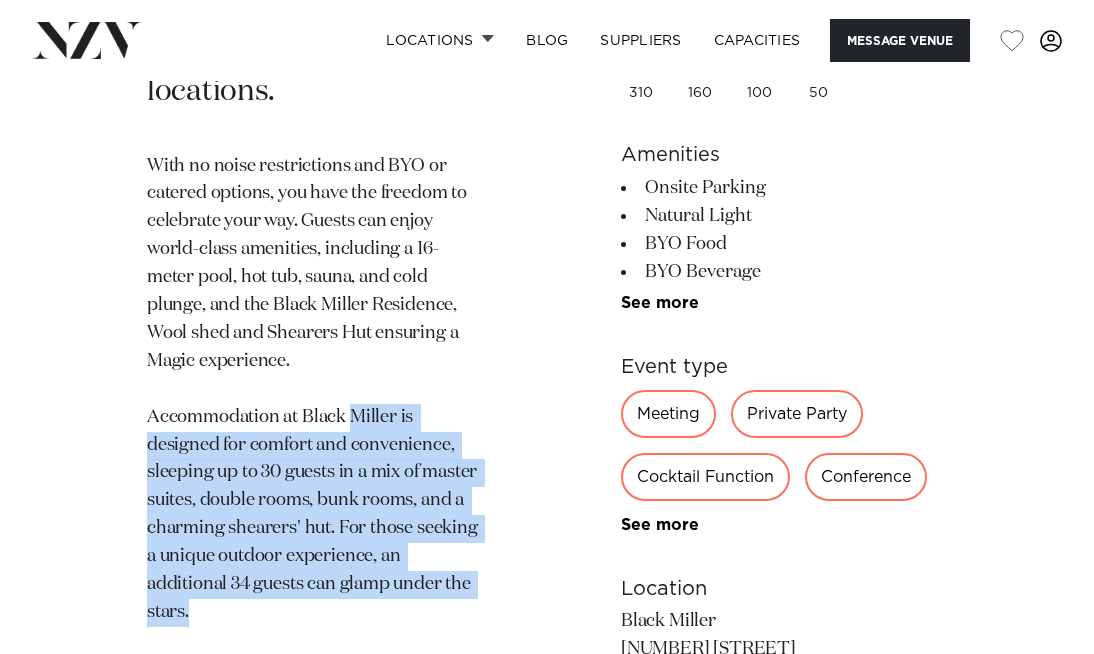 click on "With no noise restrictions and BYO or catered options, you have the freedom to celebrate your way. Guests can enjoy world-class amenities, including a 16-meter pool, hot tub, sauna, and cold plunge, and the Black Miller Residence, Wool shed and Shearers Hut ensuring a Magic experience.
Accommodation at Black Miller is designed for comfort and convenience, sleeping up to 30 guests in a mix of master suites, double rooms, bunk rooms, and a charming shearers' hut. For those seeking a unique outdoor experience, an additional 34 guests can glamp under the stars.
Set against a breathtaking oceanfront and mountain backdrop, Black Miller is perfect for multi-day celebrations where guests can have fun and play. Located approximately 30 km from the CBD and 35 km from the airport, the venue combines natural beauty with premium facilities, making it the ultimate destination for your next unforgettable event." at bounding box center [313, 543] 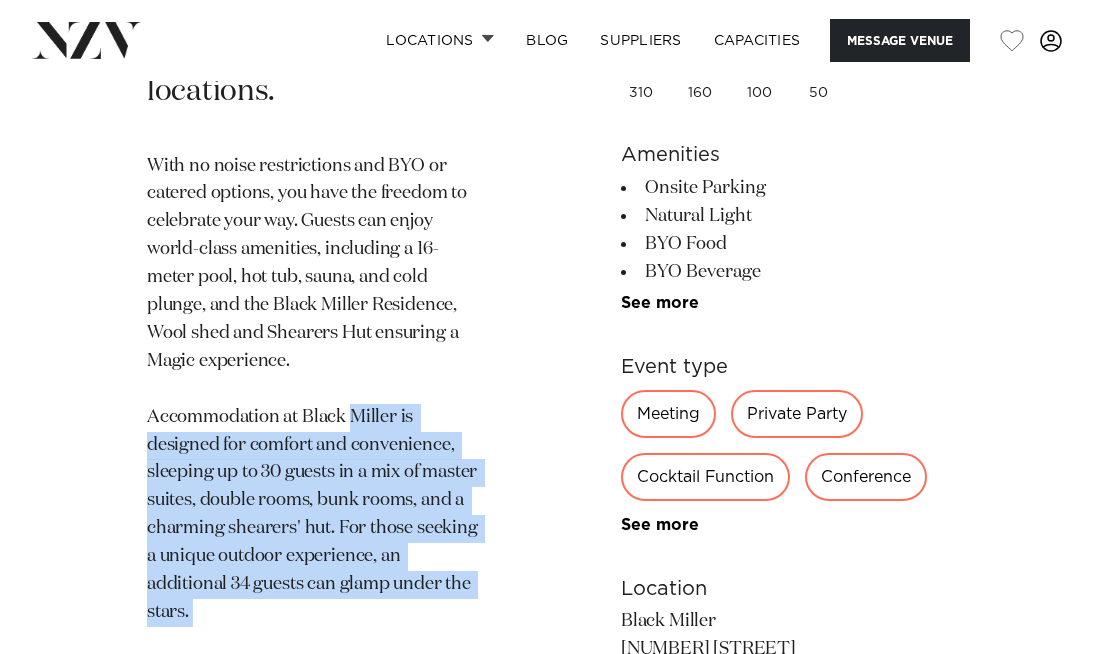 drag, startPoint x: 394, startPoint y: 613, endPoint x: 349, endPoint y: 402, distance: 215.74522 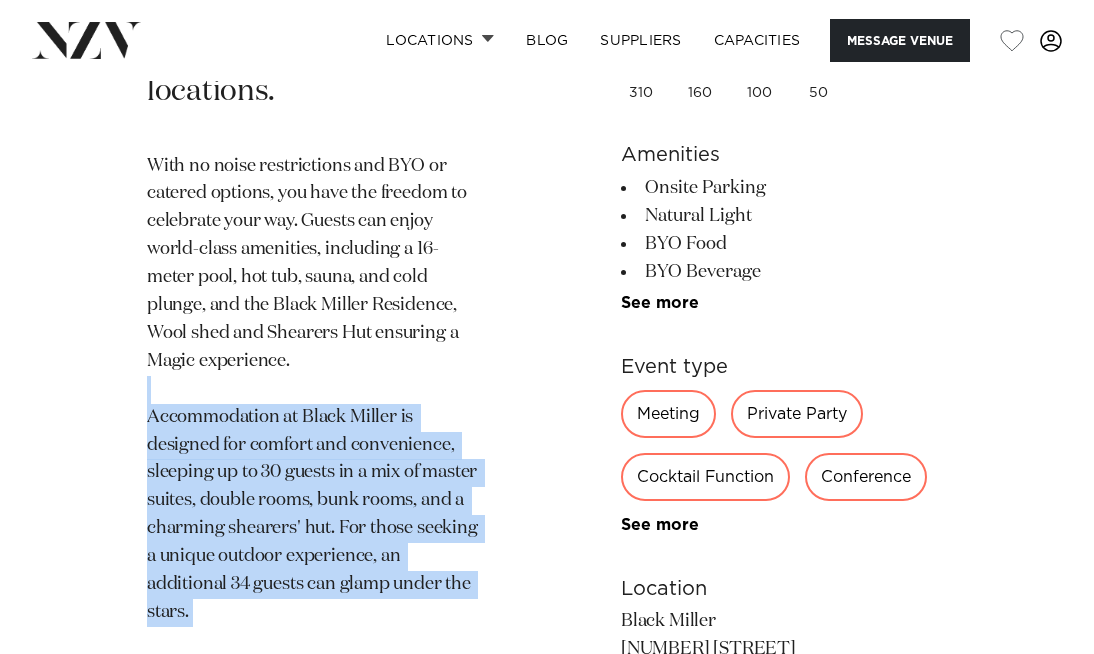 click on "With no noise restrictions and BYO or catered options, you have the freedom to celebrate your way. Guests can enjoy world-class amenities, including a 16-meter pool, hot tub, sauna, and cold plunge, and the Black Miller Residence, Wool shed and Shearers Hut ensuring a Magic experience.
Accommodation at Black Miller is designed for comfort and convenience, sleeping up to 30 guests in a mix of master suites, double rooms, bunk rooms, and a charming shearers' hut. For those seeking a unique outdoor experience, an additional 34 guests can glamp under the stars.
Set against a breathtaking oceanfront and mountain backdrop, Black Miller is perfect for multi-day celebrations where guests can have fun and play. Located approximately 30 km from the CBD and 35 km from the airport, the venue combines natural beauty with premium facilities, making it the ultimate destination for your next unforgettable event." at bounding box center (313, 543) 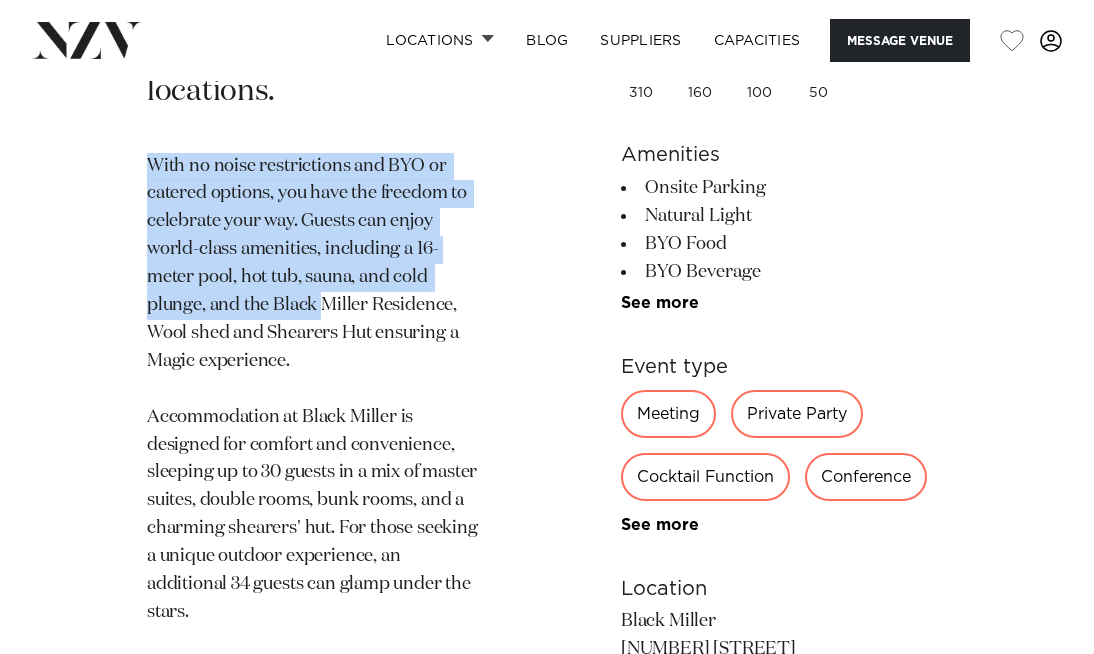 drag, startPoint x: 224, startPoint y: 137, endPoint x: 334, endPoint y: 314, distance: 208.39626 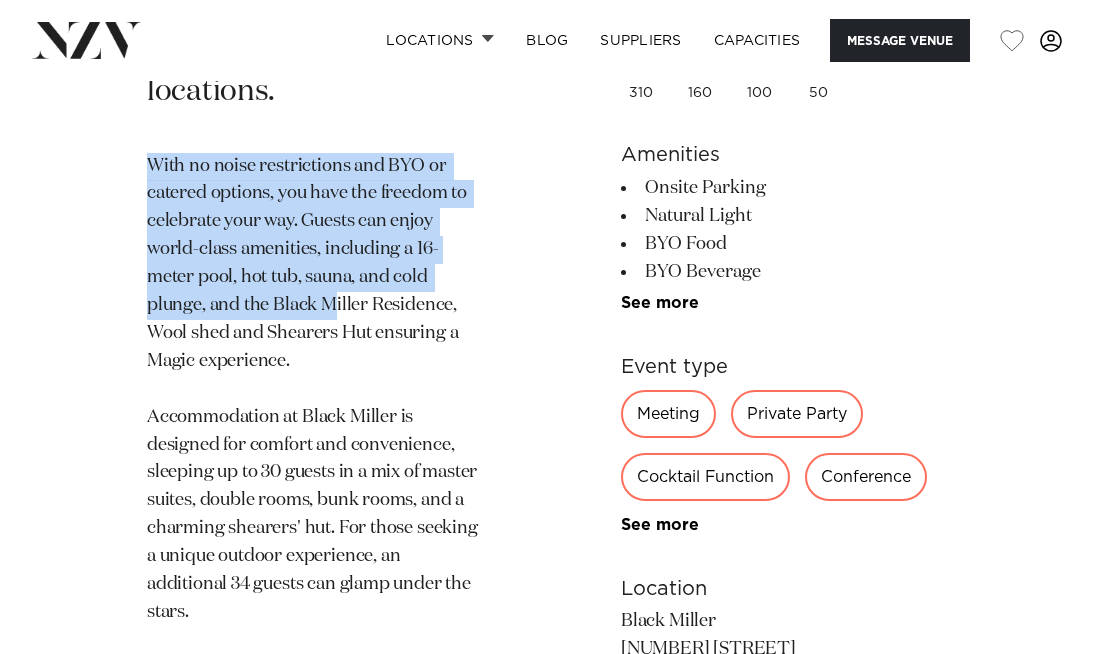 click on "With no noise restrictions and BYO or catered options, you have the freedom to celebrate your way. Guests can enjoy world-class amenities, including a 16-meter pool, hot tub, sauna, and cold plunge, and the Black Miller Residence, Wool shed and Shearers Hut ensuring a Magic experience.
Accommodation at Black Miller is designed for comfort and convenience, sleeping up to 30 guests in a mix of master suites, double rooms, bunk rooms, and a charming shearers' hut. For those seeking a unique outdoor experience, an additional 34 guests can glamp under the stars.
Set against a breathtaking oceanfront and mountain backdrop, Black Miller is perfect for multi-day celebrations where guests can have fun and play. Located approximately 30 km from the CBD and 35 km from the airport, the venue combines natural beauty with premium facilities, making it the ultimate destination for your next unforgettable event." at bounding box center [313, 543] 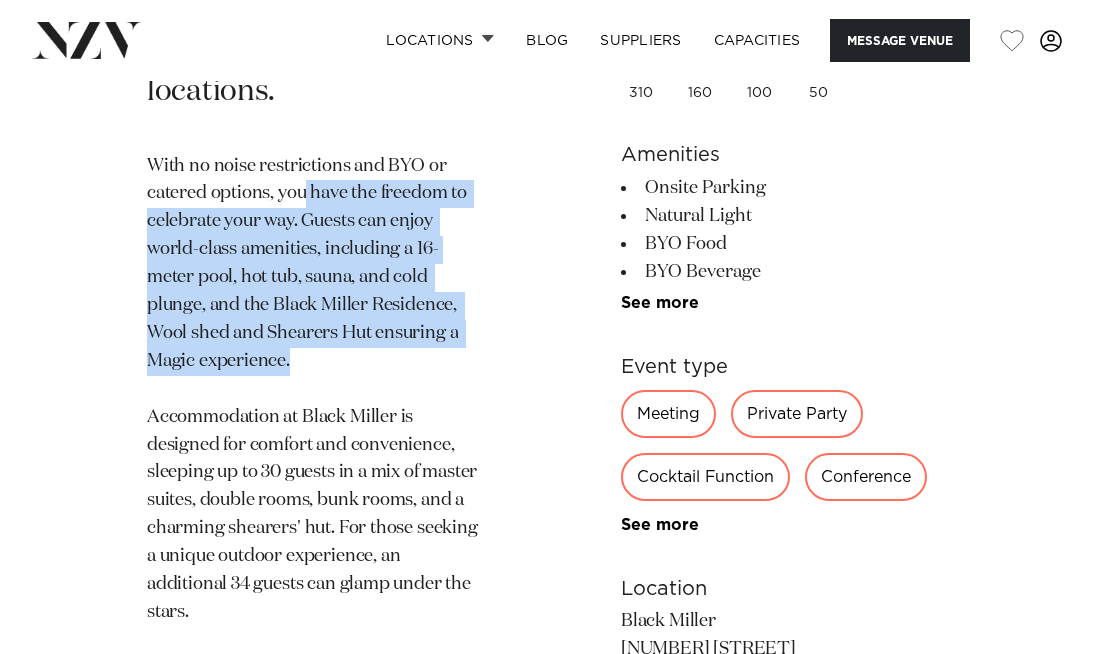 drag, startPoint x: 338, startPoint y: 365, endPoint x: 304, endPoint y: 183, distance: 185.14859 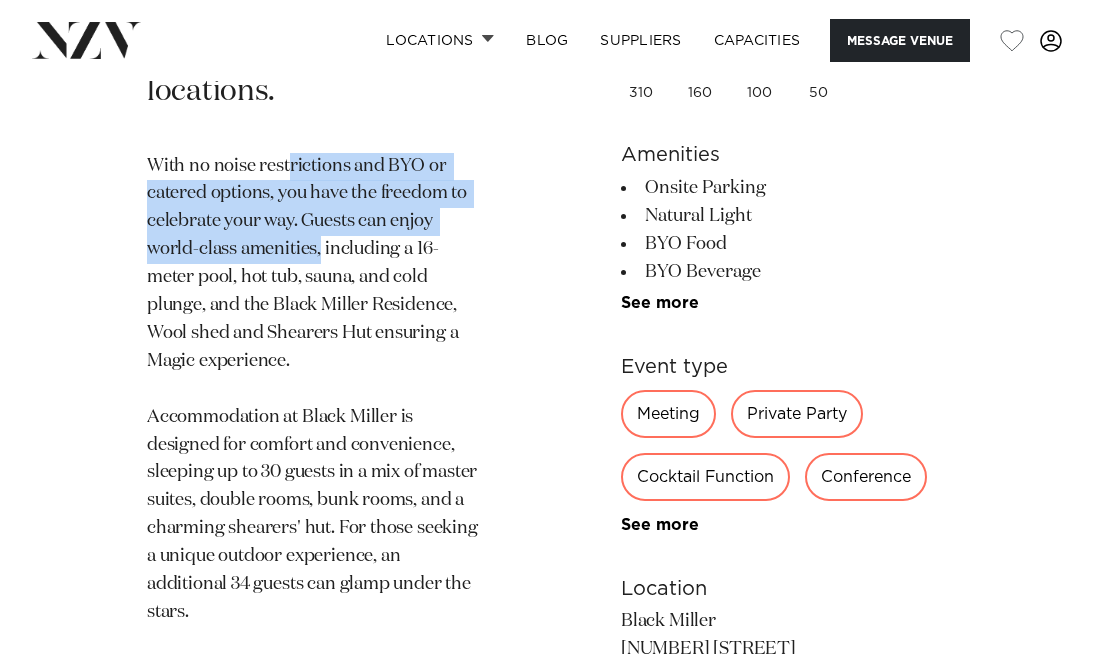 drag, startPoint x: 300, startPoint y: 216, endPoint x: 336, endPoint y: 279, distance: 72.56032 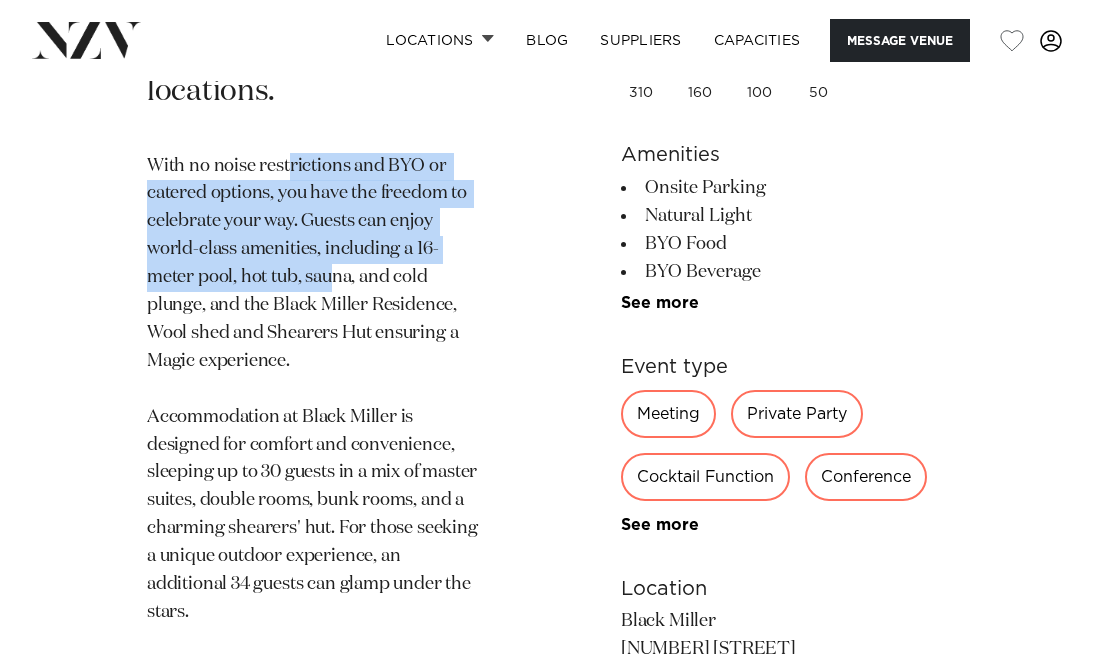 click on "With no noise restrictions and BYO or catered options, you have the freedom to celebrate your way. Guests can enjoy world-class amenities, including a 16-meter pool, hot tub, sauna, and cold plunge, and the Black Miller Residence, Wool shed and Shearers Hut ensuring a Magic experience.
Accommodation at Black Miller is designed for comfort and convenience, sleeping up to 30 guests in a mix of master suites, double rooms, bunk rooms, and a charming shearers' hut. For those seeking a unique outdoor experience, an additional 34 guests can glamp under the stars.
Set against a breathtaking oceanfront and mountain backdrop, Black Miller is perfect for multi-day celebrations where guests can have fun and play. Located approximately 30 km from the CBD and 35 km from the airport, the venue combines natural beauty with premium facilities, making it the ultimate destination for your next unforgettable event." at bounding box center [313, 543] 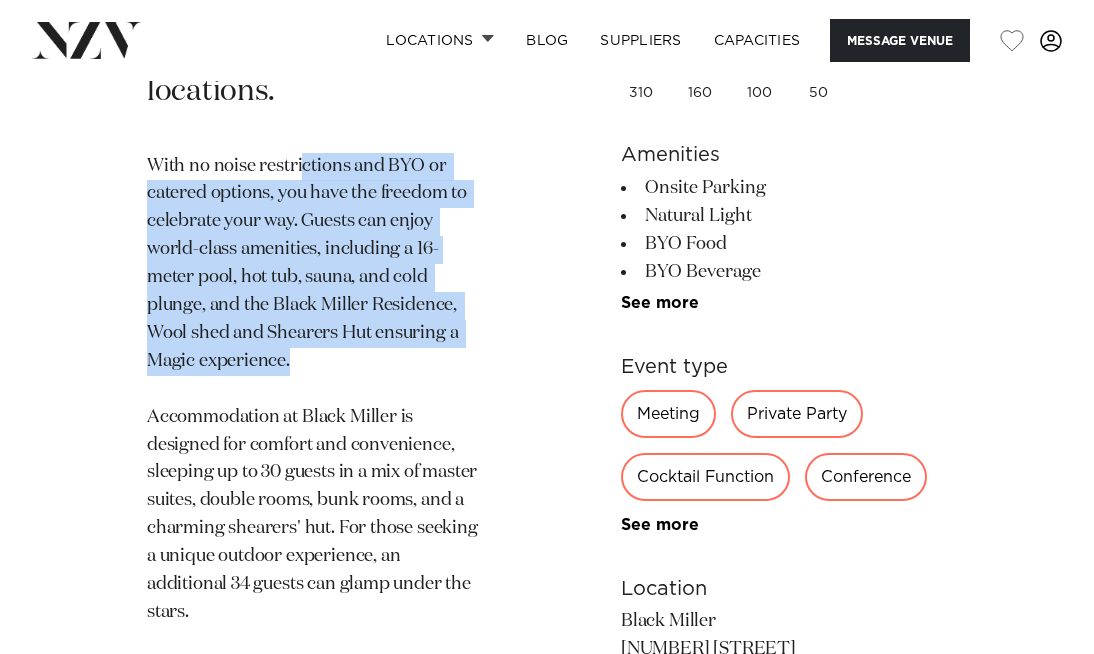 drag, startPoint x: 335, startPoint y: 322, endPoint x: 300, endPoint y: 168, distance: 157.9272 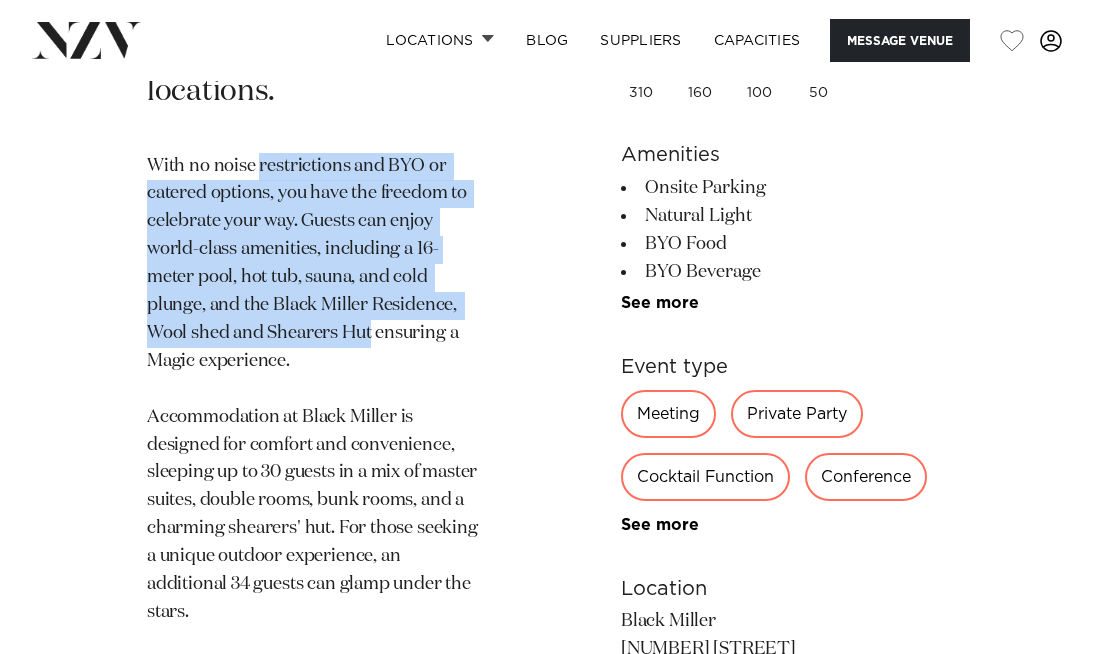 drag, startPoint x: 300, startPoint y: 168, endPoint x: 347, endPoint y: 367, distance: 204.47493 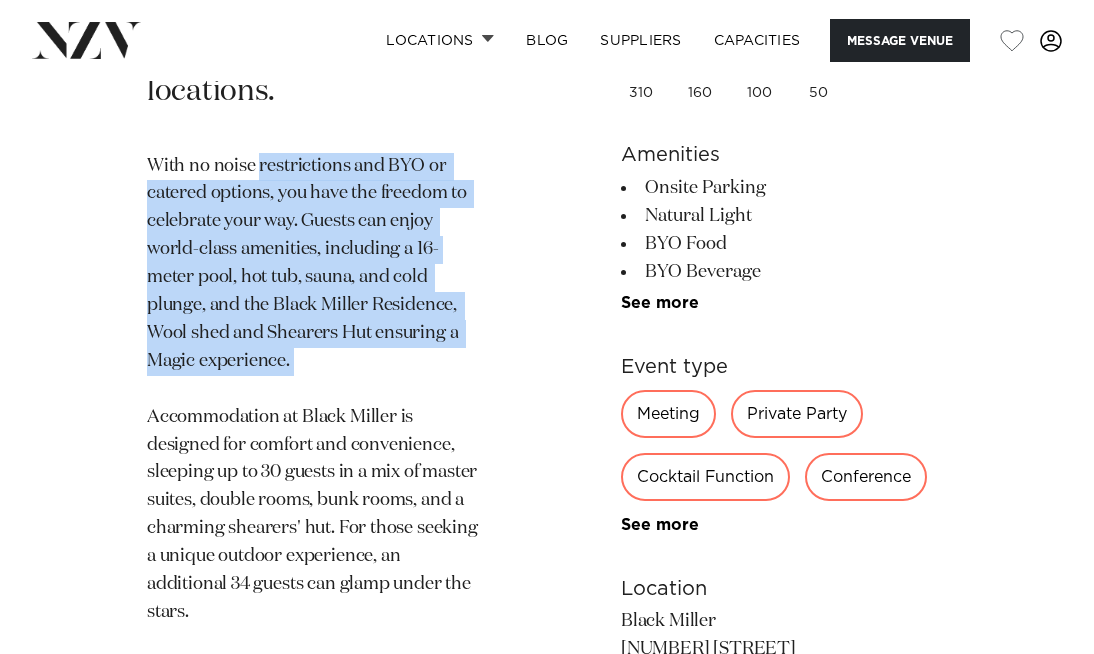 click on "With no noise restrictions and BYO or catered options, you have the freedom to celebrate your way. Guests can enjoy world-class amenities, including a 16-meter pool, hot tub, sauna, and cold plunge, and the Black Miller Residence, Wool shed and Shearers Hut ensuring a Magic experience.
Accommodation at Black Miller is designed for comfort and convenience, sleeping up to 30 guests in a mix of master suites, double rooms, bunk rooms, and a charming shearers' hut. For those seeking a unique outdoor experience, an additional 34 guests can glamp under the stars.
Set against a breathtaking oceanfront and mountain backdrop, Black Miller is perfect for multi-day celebrations where guests can have fun and play. Located approximately 30 km from the CBD and 35 km from the airport, the venue combines natural beauty with premium facilities, making it the ultimate destination for your next unforgettable event." at bounding box center (313, 543) 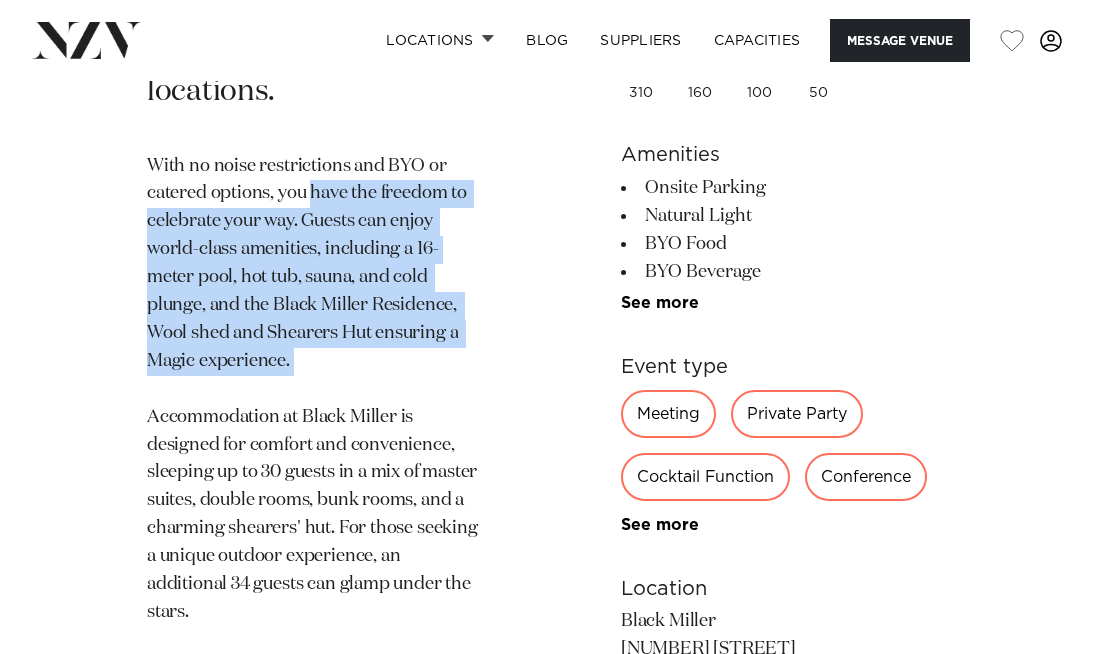 drag, startPoint x: 347, startPoint y: 367, endPoint x: 326, endPoint y: 162, distance: 206.0728 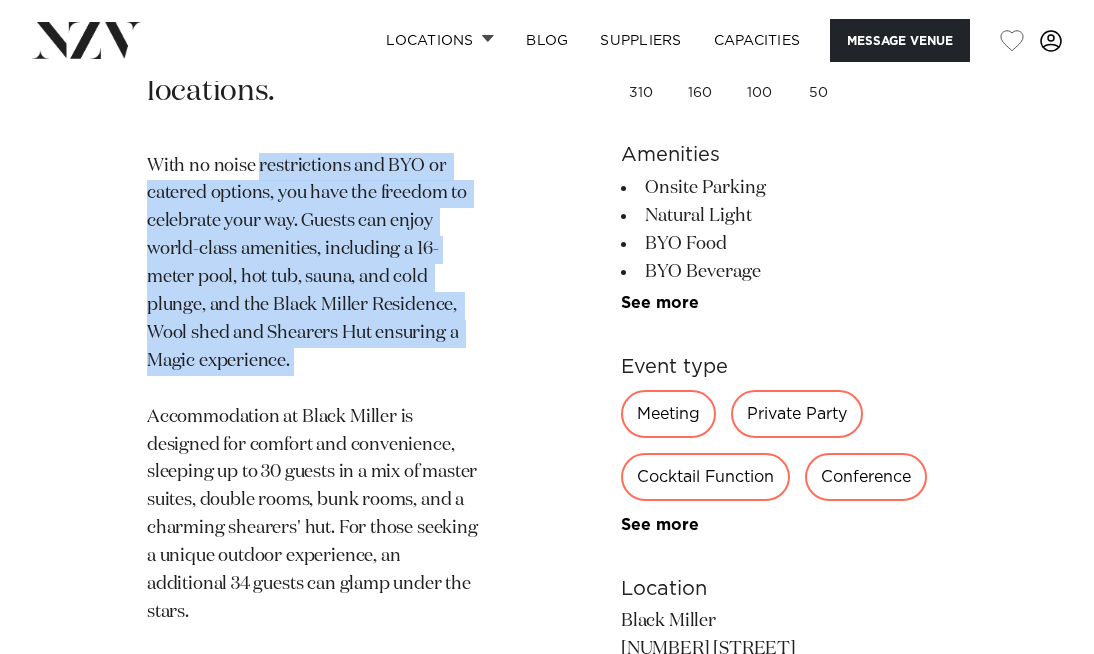click on "With no noise restrictions and BYO or catered options, you have the freedom to celebrate your way. Guests can enjoy world-class amenities, including a 16-meter pool, hot tub, sauna, and cold plunge, and the Black Miller Residence, Wool shed and Shearers Hut ensuring a Magic experience.
Accommodation at Black Miller is designed for comfort and convenience, sleeping up to 30 guests in a mix of master suites, double rooms, bunk rooms, and a charming shearers' hut. For those seeking a unique outdoor experience, an additional 34 guests can glamp under the stars.
Set against a breathtaking oceanfront and mountain backdrop, Black Miller is perfect for multi-day celebrations where guests can have fun and play. Located approximately 30 km from the CBD and 35 km from the airport, the venue combines natural beauty with premium facilities, making it the ultimate destination for your next unforgettable event." at bounding box center (313, 543) 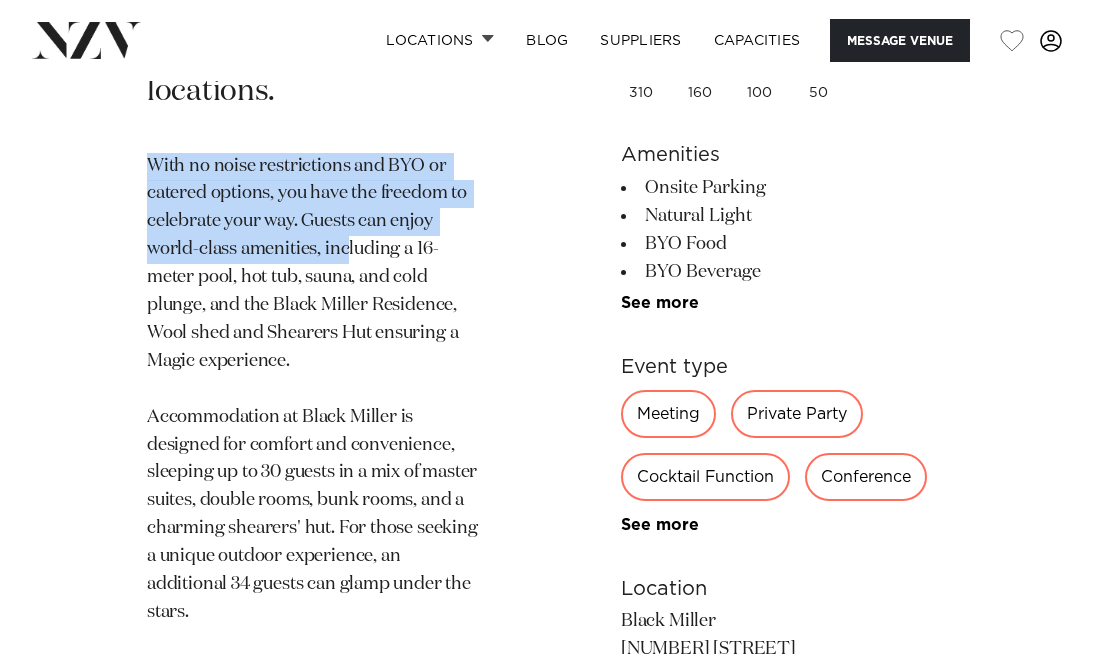 drag, startPoint x: 303, startPoint y: 136, endPoint x: 383, endPoint y: 331, distance: 210.77238 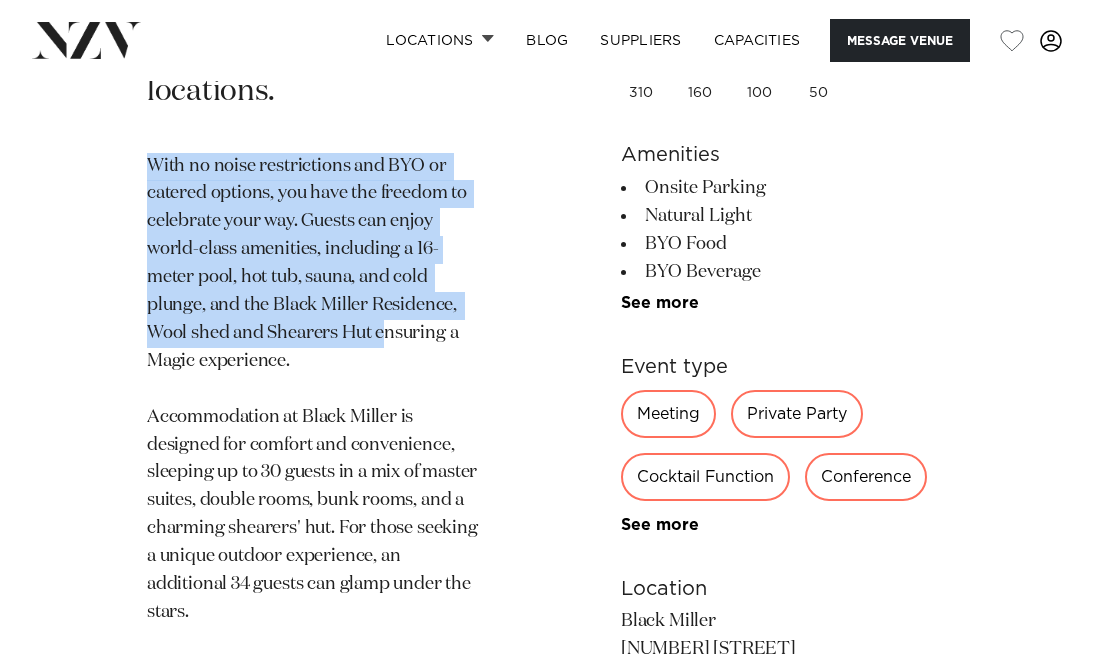 click on "With no noise restrictions and BYO or catered options, you have the freedom to celebrate your way. Guests can enjoy world-class amenities, including a 16-meter pool, hot tub, sauna, and cold plunge, and the Black Miller Residence, Wool shed and Shearers Hut ensuring a Magic experience.
Accommodation at Black Miller is designed for comfort and convenience, sleeping up to 30 guests in a mix of master suites, double rooms, bunk rooms, and a charming shearers' hut. For those seeking a unique outdoor experience, an additional 34 guests can glamp under the stars.
Set against a breathtaking oceanfront and mountain backdrop, Black Miller is perfect for multi-day celebrations where guests can have fun and play. Located approximately 30 km from the CBD and 35 km from the airport, the venue combines natural beauty with premium facilities, making it the ultimate destination for your next unforgettable event." at bounding box center (313, 543) 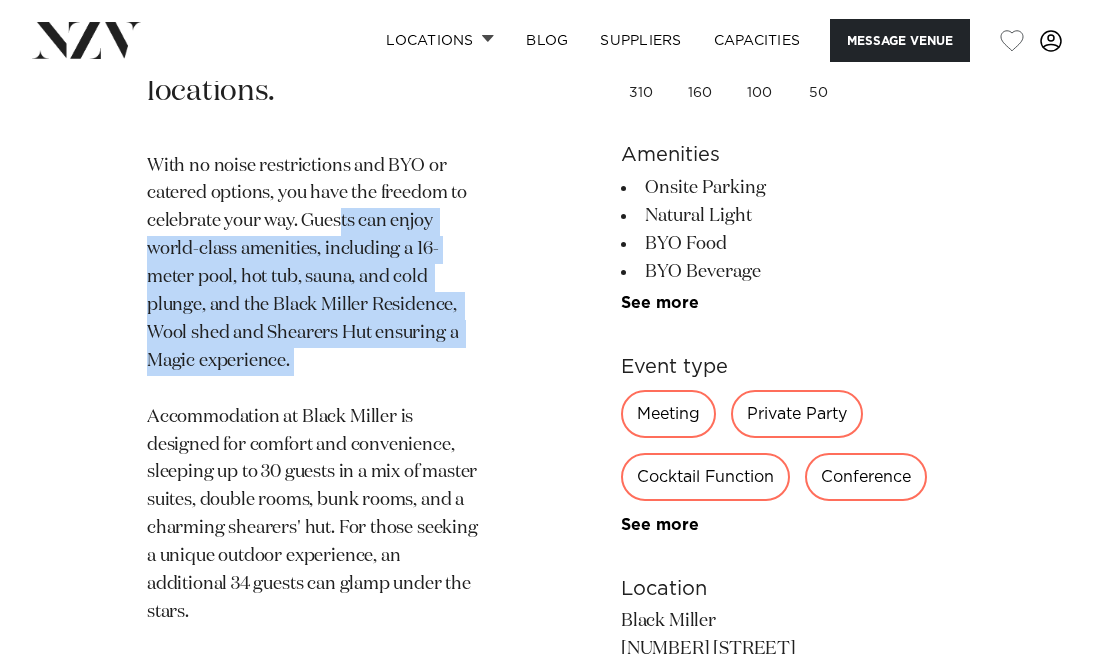 drag, startPoint x: 383, startPoint y: 402, endPoint x: 324, endPoint y: 151, distance: 257.84103 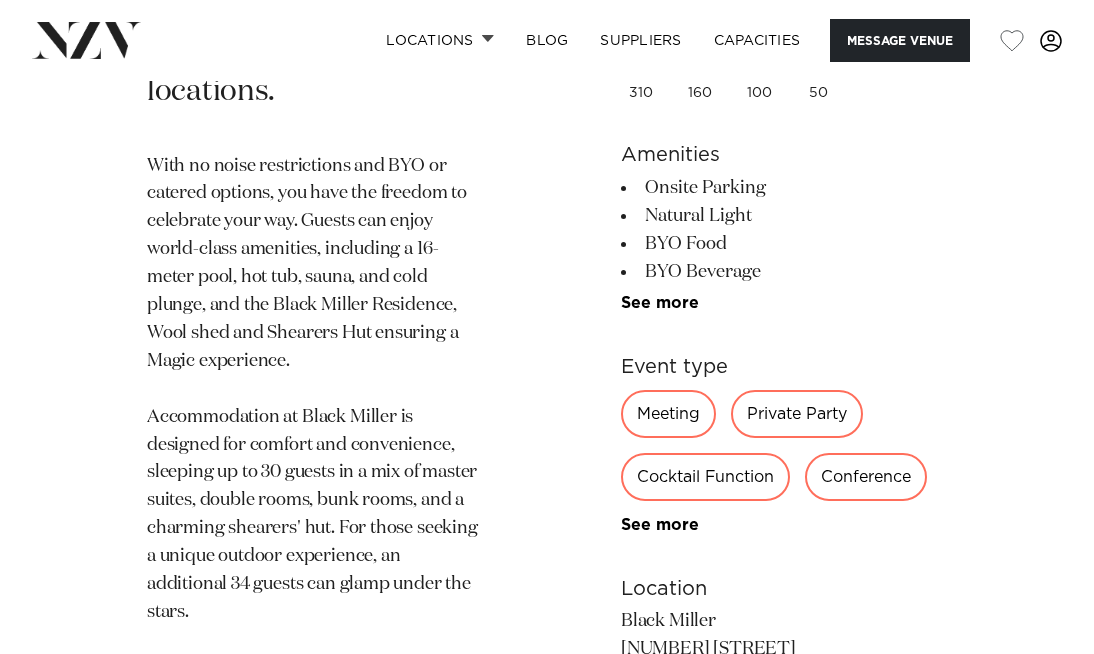 click on "[LOCATION]
Black Miller
Nestled between the ocean and mountains in [LOCATION], [LOCATION], Black Miller offers an unparalleled setting for weddings, private events, and corporate retreats. Designed with flexibility in mind, this venue allows you to create a truly personalised experience, setting a new standard for event locations." at bounding box center [313, 135] 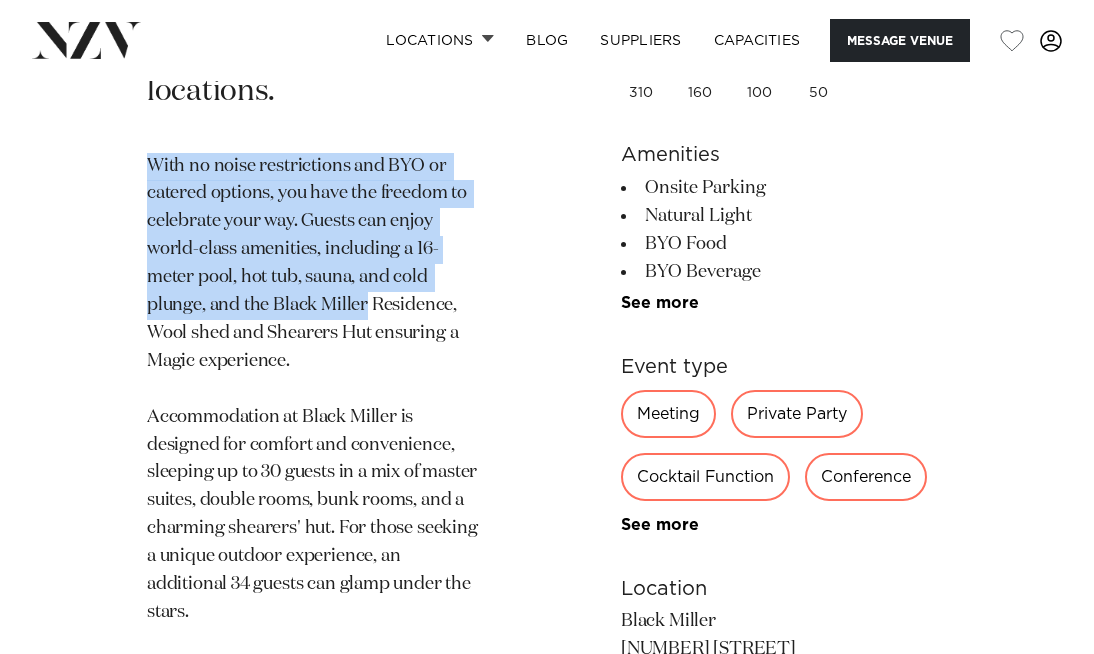 drag, startPoint x: 324, startPoint y: 151, endPoint x: 372, endPoint y: 372, distance: 226.1526 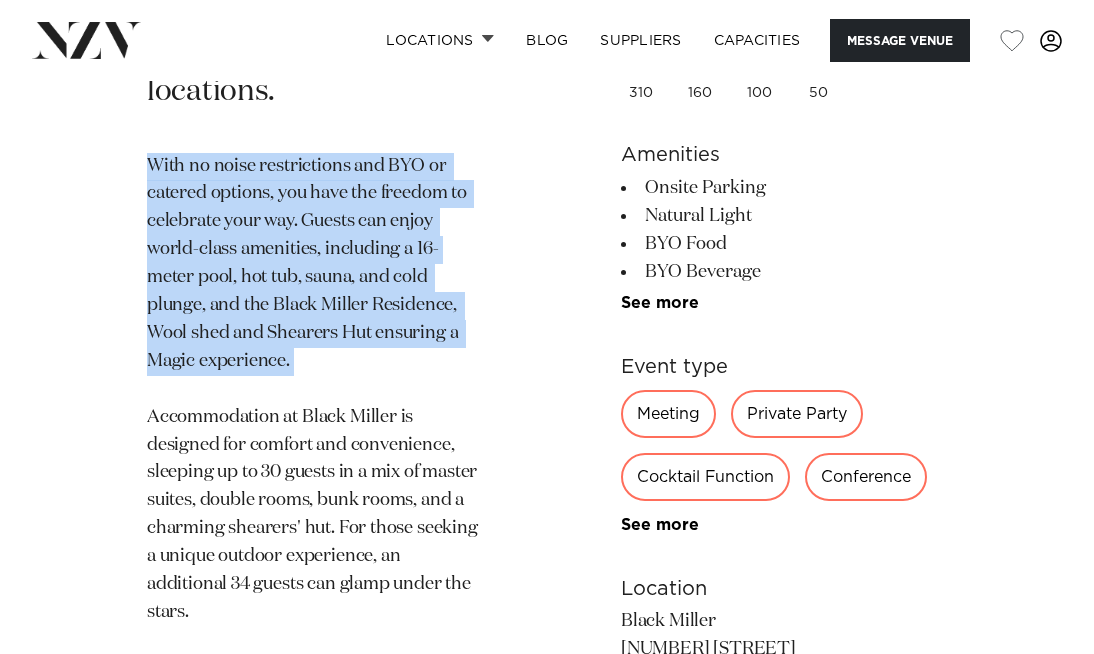 click on "With no noise restrictions and BYO or catered options, you have the freedom to celebrate your way. Guests can enjoy world-class amenities, including a 16-meter pool, hot tub, sauna, and cold plunge, and the Black Miller Residence, Wool shed and Shearers Hut ensuring a Magic experience.
Accommodation at Black Miller is designed for comfort and convenience, sleeping up to 30 guests in a mix of master suites, double rooms, bunk rooms, and a charming shearers' hut. For those seeking a unique outdoor experience, an additional 34 guests can glamp under the stars.
Set against a breathtaking oceanfront and mountain backdrop, Black Miller is perfect for multi-day celebrations where guests can have fun and play. Located approximately 30 km from the CBD and 35 km from the airport, the venue combines natural beauty with premium facilities, making it the ultimate destination for your next unforgettable event." at bounding box center [313, 543] 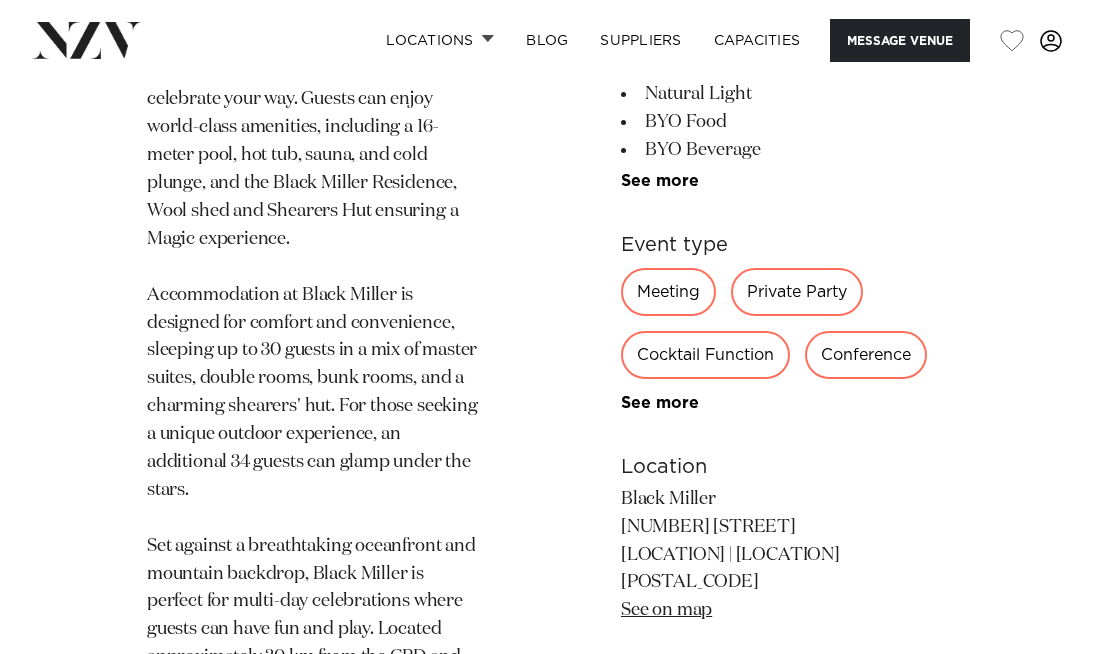 scroll, scrollTop: 1482, scrollLeft: 0, axis: vertical 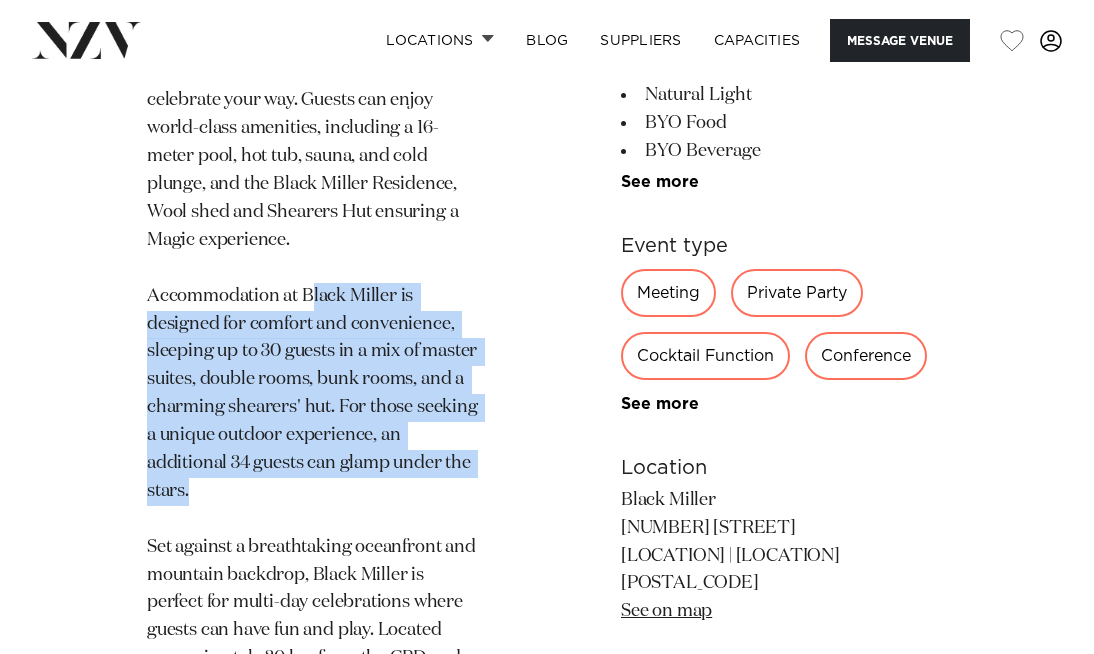 drag, startPoint x: 341, startPoint y: 391, endPoint x: 403, endPoint y: 495, distance: 121.07848 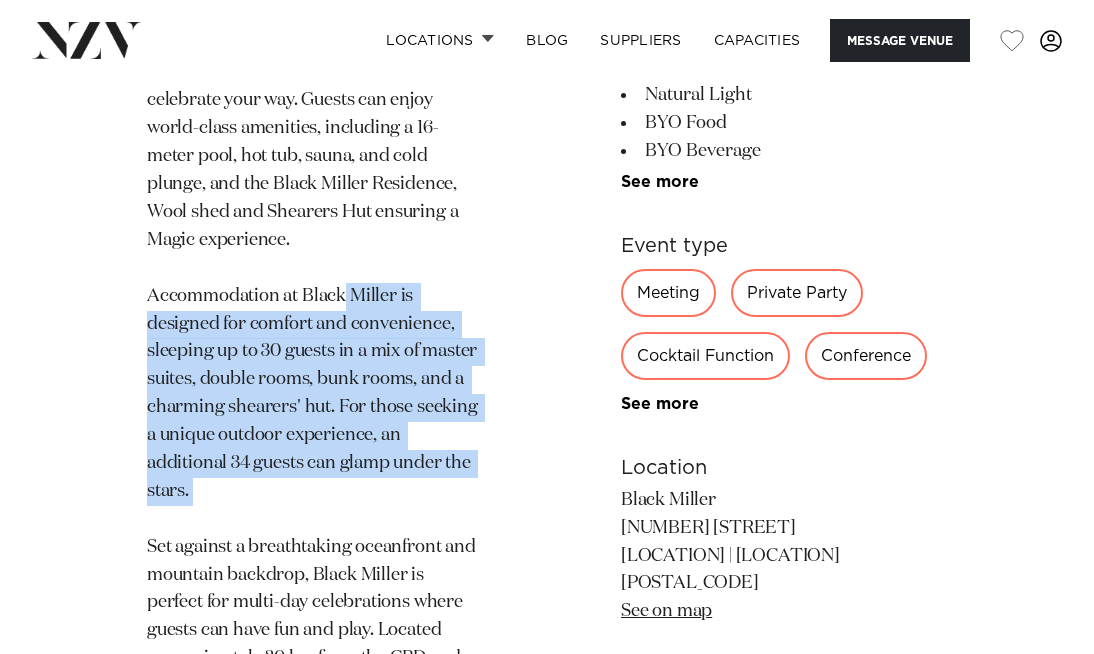 drag, startPoint x: 403, startPoint y: 514, endPoint x: 343, endPoint y: 286, distance: 235.76259 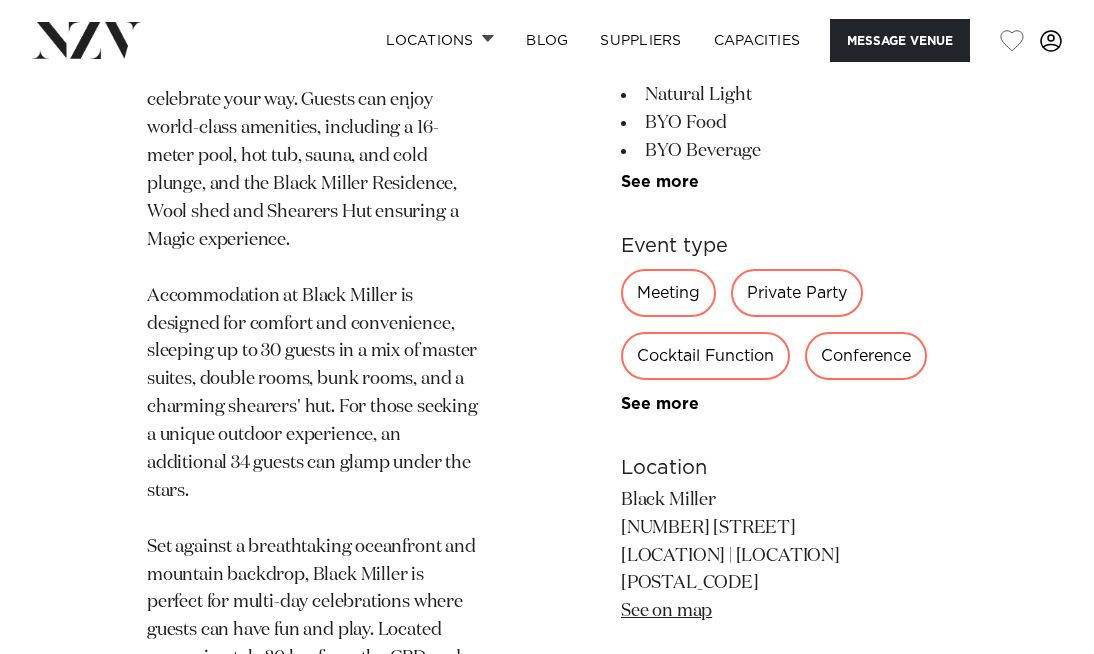 click on "With no noise restrictions and BYO or catered options, you have the freedom to celebrate your way. Guests can enjoy world-class amenities, including a 16-meter pool, hot tub, sauna, and cold plunge, and the Black Miller Residence, Wool shed and Shearers Hut ensuring a Magic experience.
Accommodation at Black Miller is designed for comfort and convenience, sleeping up to 30 guests in a mix of master suites, double rooms, bunk rooms, and a charming shearers' hut. For those seeking a unique outdoor experience, an additional 34 guests can glamp under the stars.
Set against a breathtaking oceanfront and mountain backdrop, Black Miller is perfect for multi-day celebrations where guests can have fun and play. Located approximately 30 km from the CBD and 35 km from the airport, the venue combines natural beauty with premium facilities, making it the ultimate destination for your next unforgettable event." at bounding box center [313, 422] 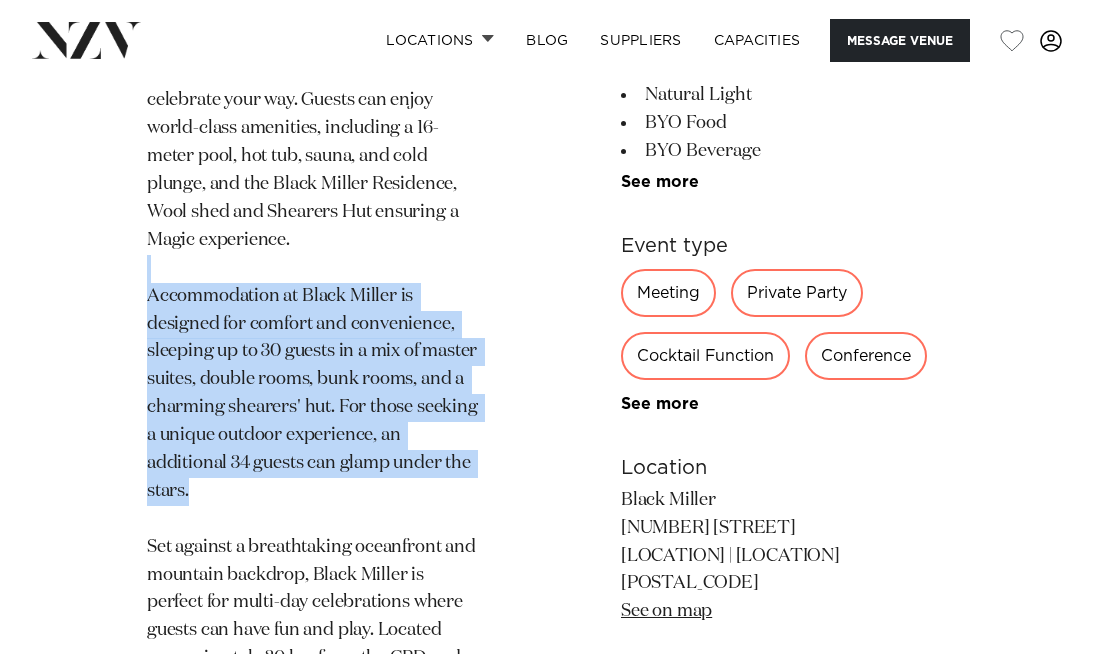 drag, startPoint x: 341, startPoint y: 255, endPoint x: 378, endPoint y: 519, distance: 266.5802 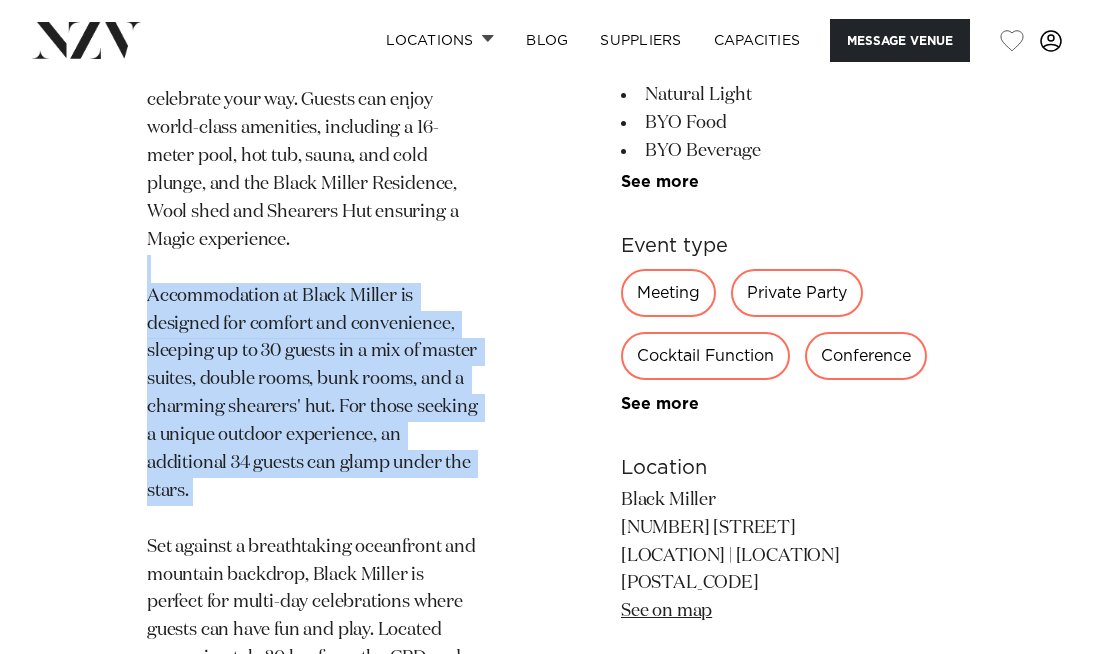 click on "With no noise restrictions and BYO or catered options, you have the freedom to celebrate your way. Guests can enjoy world-class amenities, including a 16-meter pool, hot tub, sauna, and cold plunge, and the Black Miller Residence, Wool shed and Shearers Hut ensuring a Magic experience.
Accommodation at Black Miller is designed for comfort and convenience, sleeping up to 30 guests in a mix of master suites, double rooms, bunk rooms, and a charming shearers' hut. For those seeking a unique outdoor experience, an additional 34 guests can glamp under the stars.
Set against a breathtaking oceanfront and mountain backdrop, Black Miller is perfect for multi-day celebrations where guests can have fun and play. Located approximately 30 km from the CBD and 35 km from the airport, the venue combines natural beauty with premium facilities, making it the ultimate destination for your next unforgettable event." at bounding box center [313, 422] 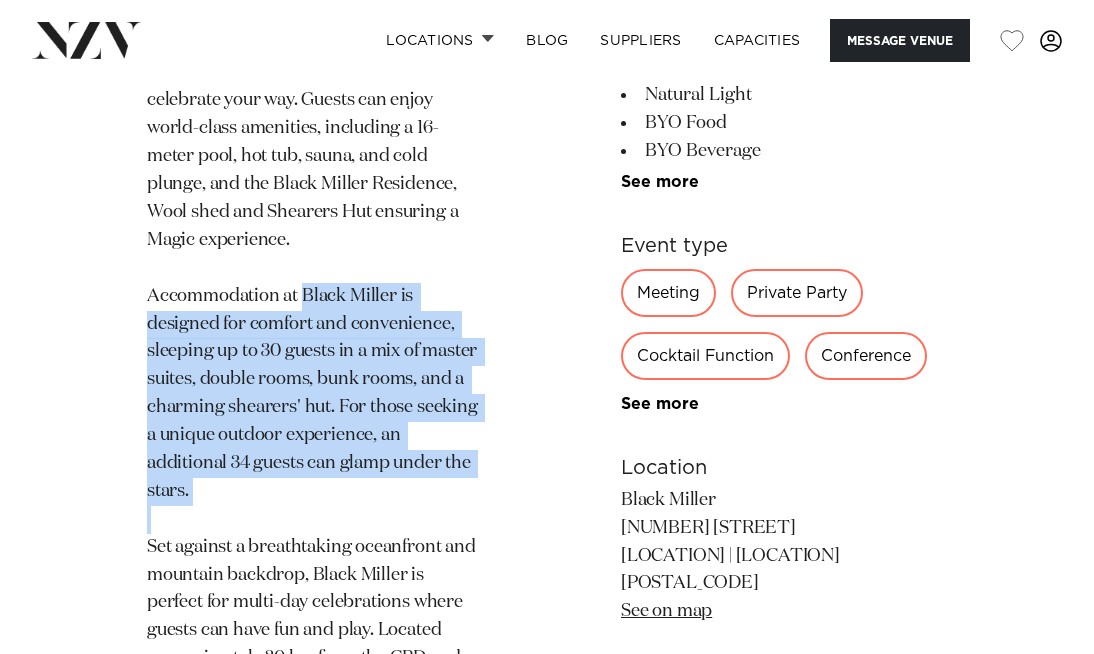 drag, startPoint x: 378, startPoint y: 519, endPoint x: 331, endPoint y: 286, distance: 237.69308 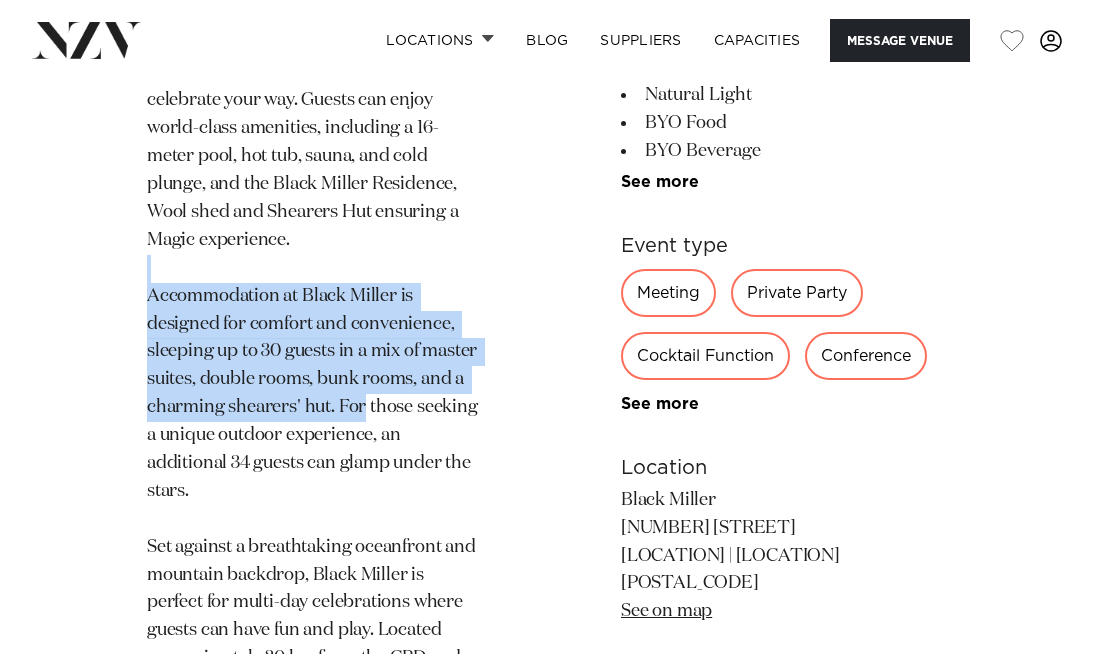 drag, startPoint x: 326, startPoint y: 267, endPoint x: 383, endPoint y: 480, distance: 220.4949 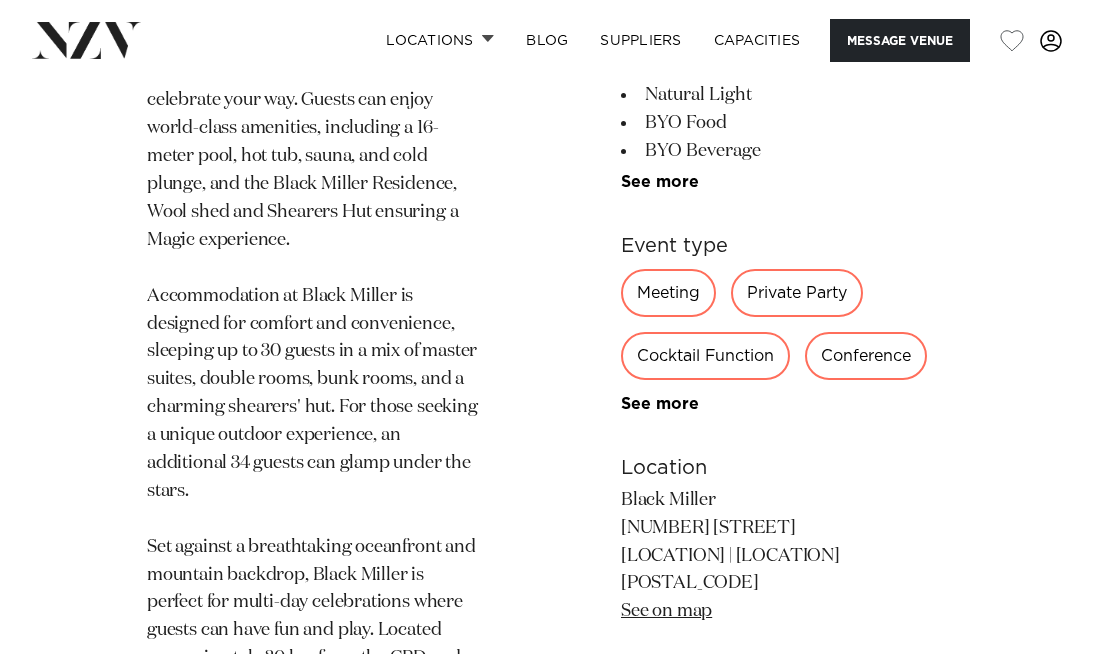 click on "With no noise restrictions and BYO or catered options, you have the freedom to celebrate your way. Guests can enjoy world-class amenities, including a 16-meter pool, hot tub, sauna, and cold plunge, and the Black Miller Residence, Wool shed and Shearers Hut ensuring a Magic experience.
Accommodation at Black Miller is designed for comfort and convenience, sleeping up to 30 guests in a mix of master suites, double rooms, bunk rooms, and a charming shearers' hut. For those seeking a unique outdoor experience, an additional 34 guests can glamp under the stars.
Set against a breathtaking oceanfront and mountain backdrop, Black Miller is perfect for multi-day celebrations where guests can have fun and play. Located approximately 30 km from the CBD and 35 km from the airport, the venue combines natural beauty with premium facilities, making it the ultimate destination for your next unforgettable event." at bounding box center (313, 422) 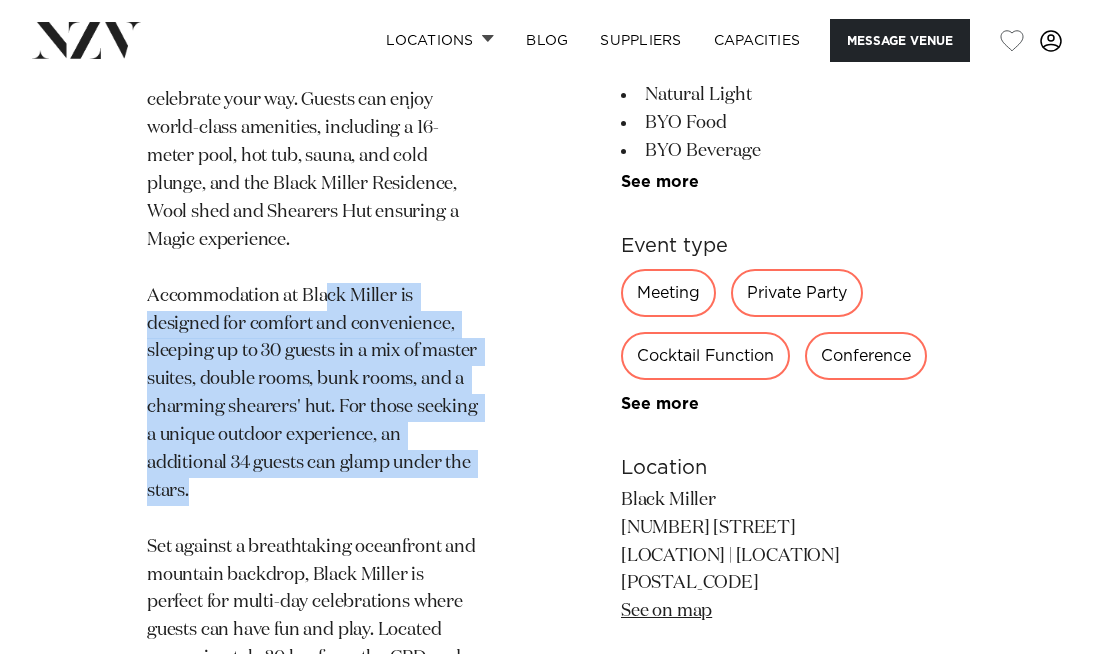 drag, startPoint x: 383, startPoint y: 505, endPoint x: 313, endPoint y: 260, distance: 254.80385 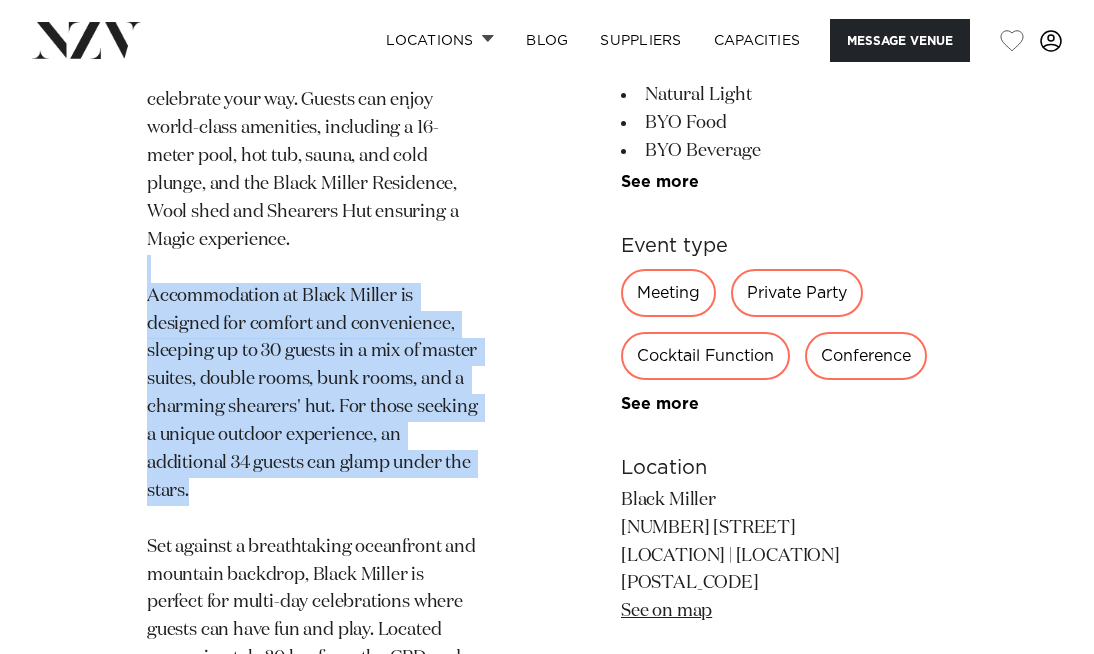 click on "With no noise restrictions and BYO or catered options, you have the freedom to celebrate your way. Guests can enjoy world-class amenities, including a 16-meter pool, hot tub, sauna, and cold plunge, and the Black Miller Residence, Wool shed and Shearers Hut ensuring a Magic experience.
Accommodation at Black Miller is designed for comfort and convenience, sleeping up to 30 guests in a mix of master suites, double rooms, bunk rooms, and a charming shearers' hut. For those seeking a unique outdoor experience, an additional 34 guests can glamp under the stars.
Set against a breathtaking oceanfront and mountain backdrop, Black Miller is perfect for multi-day celebrations where guests can have fun and play. Located approximately 30 km from the CBD and 35 km from the airport, the venue combines natural beauty with premium facilities, making it the ultimate destination for your next unforgettable event." at bounding box center (313, 422) 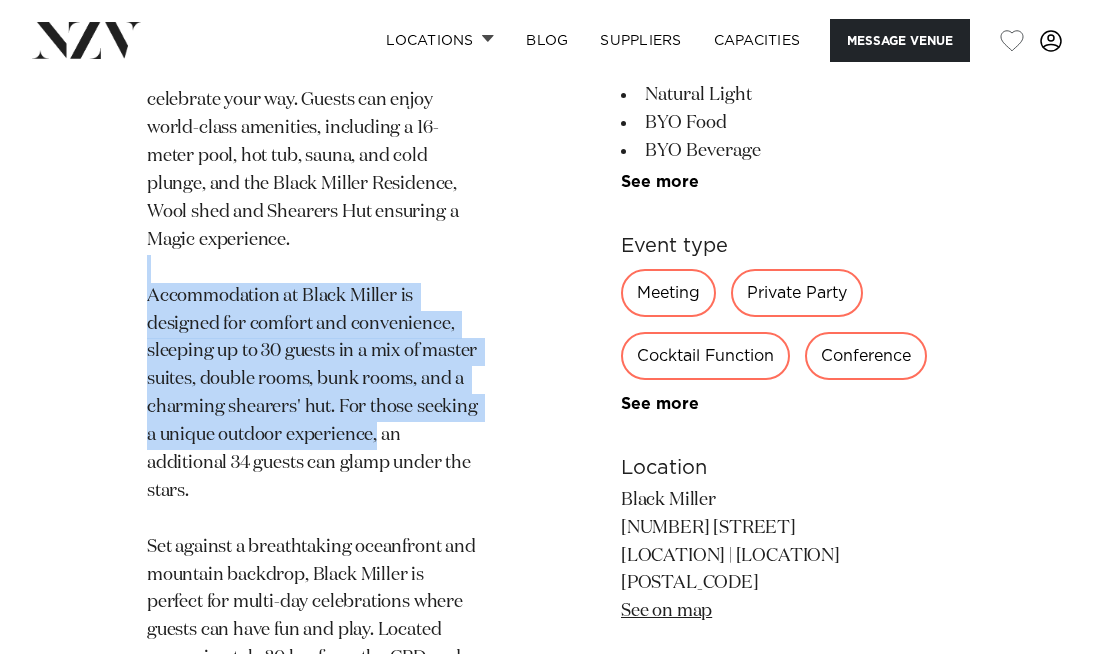 drag, startPoint x: 313, startPoint y: 260, endPoint x: 387, endPoint y: 474, distance: 226.43321 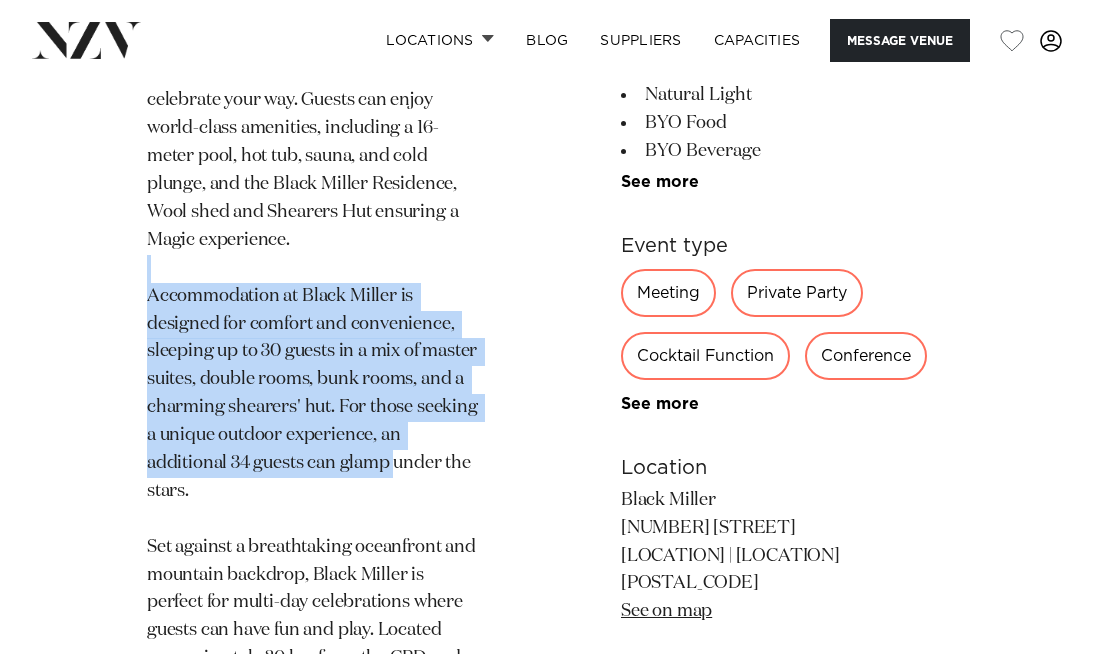 click on "With no noise restrictions and BYO or catered options, you have the freedom to celebrate your way. Guests can enjoy world-class amenities, including a 16-meter pool, hot tub, sauna, and cold plunge, and the Black Miller Residence, Wool shed and Shearers Hut ensuring a Magic experience.
Accommodation at Black Miller is designed for comfort and convenience, sleeping up to 30 guests in a mix of master suites, double rooms, bunk rooms, and a charming shearers' hut. For those seeking a unique outdoor experience, an additional 34 guests can glamp under the stars.
Set against a breathtaking oceanfront and mountain backdrop, Black Miller is perfect for multi-day celebrations where guests can have fun and play. Located approximately 30 km from the CBD and 35 km from the airport, the venue combines natural beauty with premium facilities, making it the ultimate destination for your next unforgettable event." at bounding box center (313, 422) 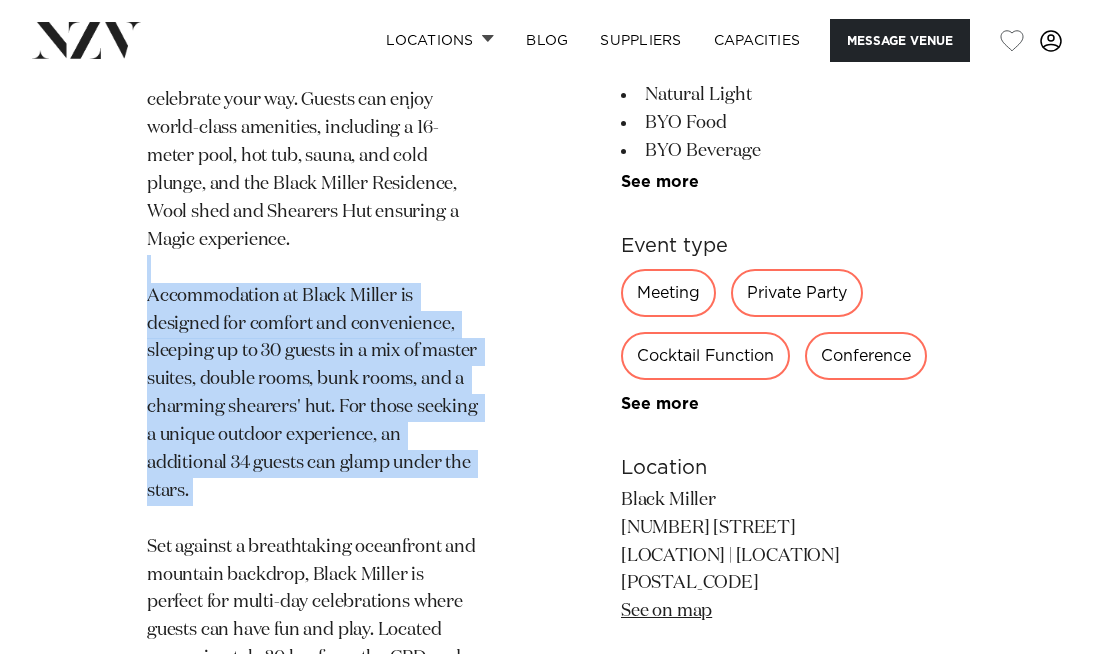 drag, startPoint x: 392, startPoint y: 509, endPoint x: 319, endPoint y: 267, distance: 252.77065 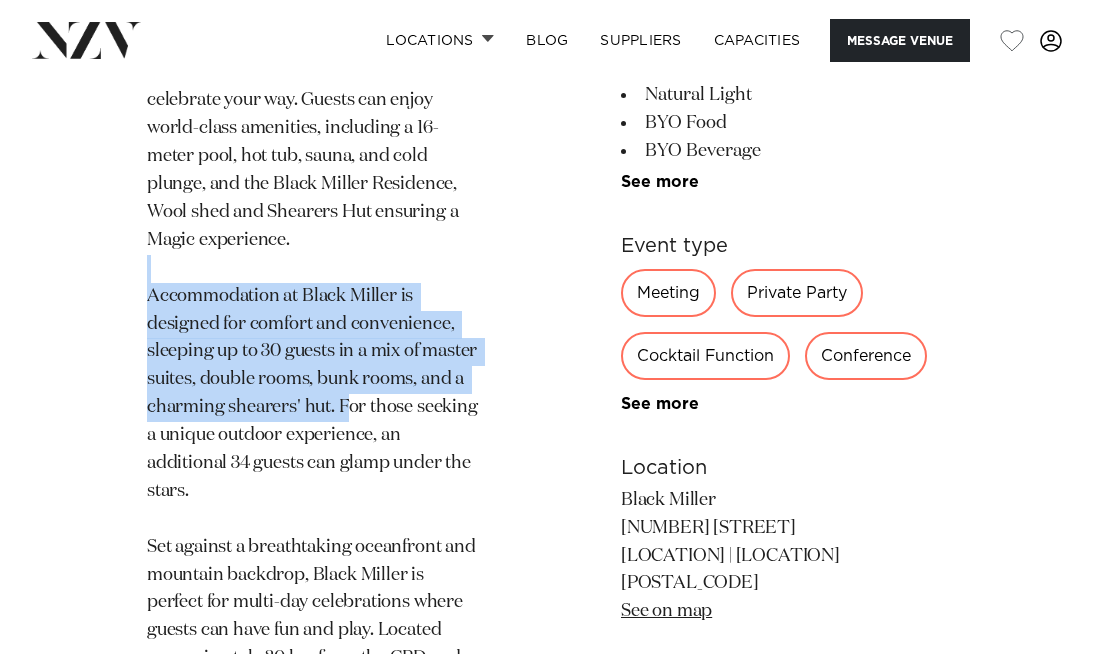 drag, startPoint x: 319, startPoint y: 255, endPoint x: 370, endPoint y: 446, distance: 197.69168 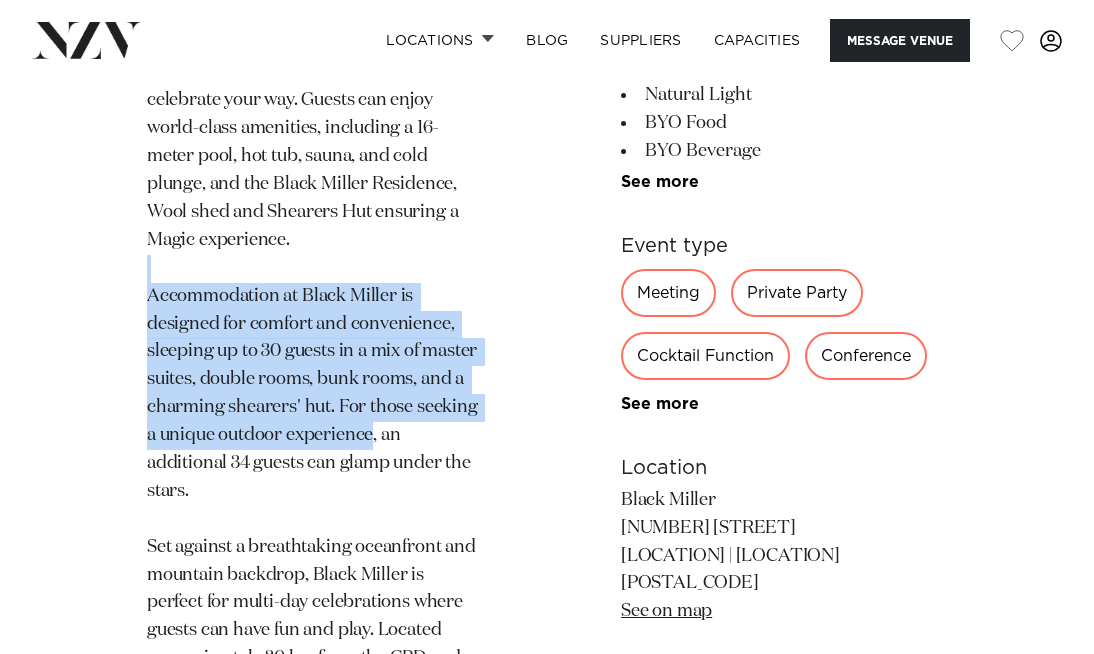 click on "With no noise restrictions and BYO or catered options, you have the freedom to celebrate your way. Guests can enjoy world-class amenities, including a 16-meter pool, hot tub, sauna, and cold plunge, and the Black Miller Residence, Wool shed and Shearers Hut ensuring a Magic experience.
Accommodation at Black Miller is designed for comfort and convenience, sleeping up to 30 guests in a mix of master suites, double rooms, bunk rooms, and a charming shearers' hut. For those seeking a unique outdoor experience, an additional 34 guests can glamp under the stars.
Set against a breathtaking oceanfront and mountain backdrop, Black Miller is perfect for multi-day celebrations where guests can have fun and play. Located approximately 30 km from the CBD and 35 km from the airport, the venue combines natural beauty with premium facilities, making it the ultimate destination for your next unforgettable event." at bounding box center [313, 422] 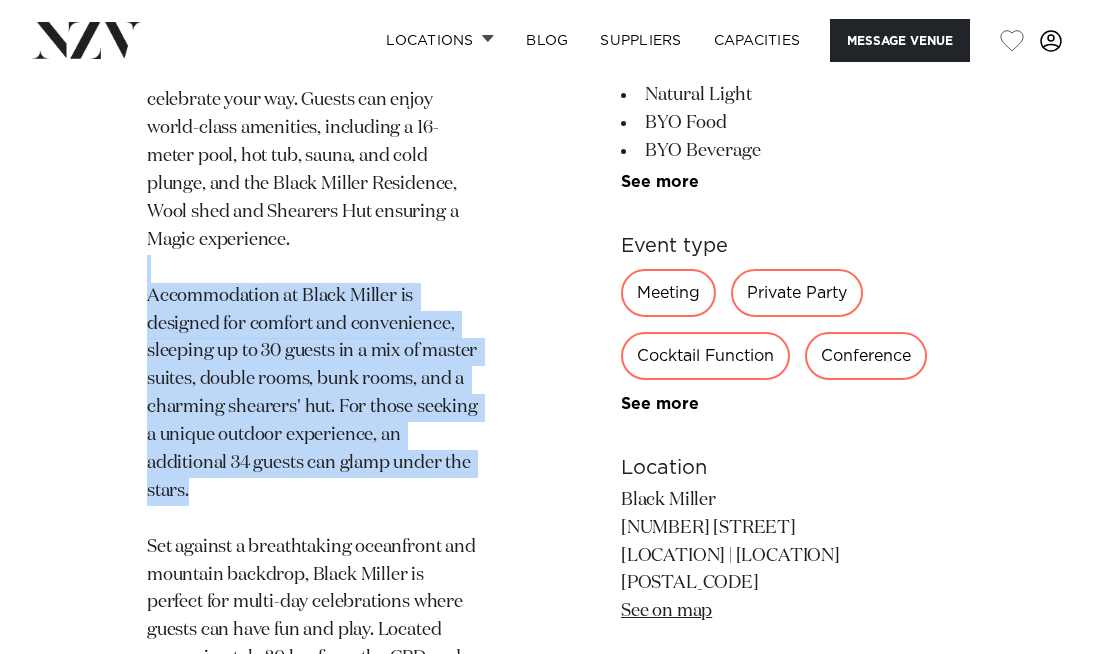 drag, startPoint x: 372, startPoint y: 490, endPoint x: 355, endPoint y: 278, distance: 212.68051 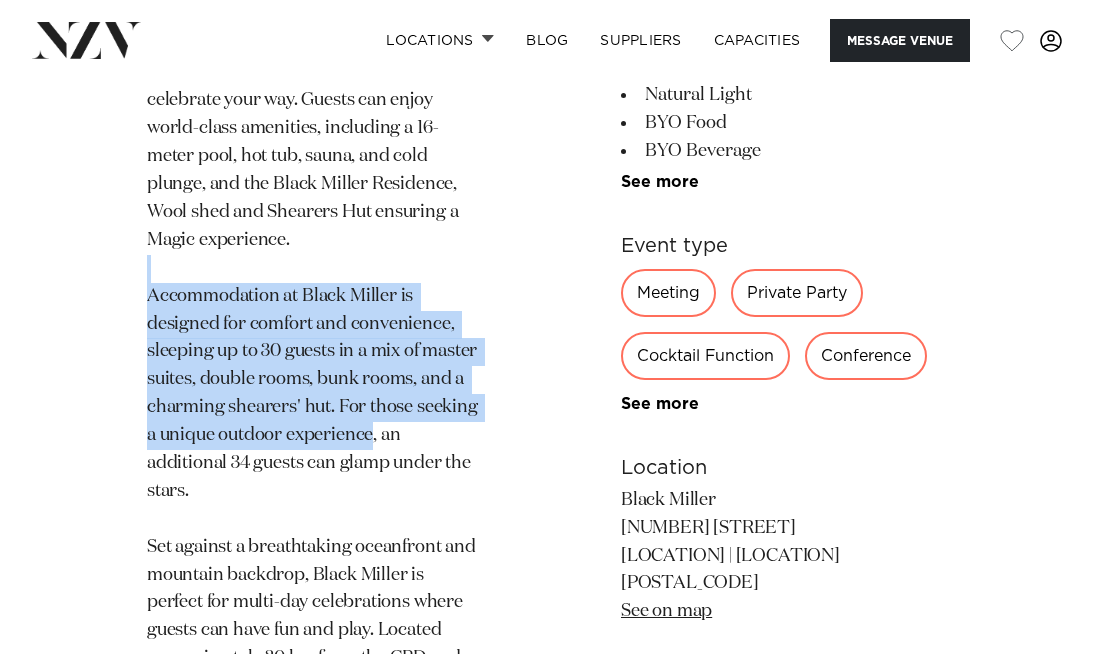drag, startPoint x: 353, startPoint y: 261, endPoint x: 387, endPoint y: 512, distance: 253.29233 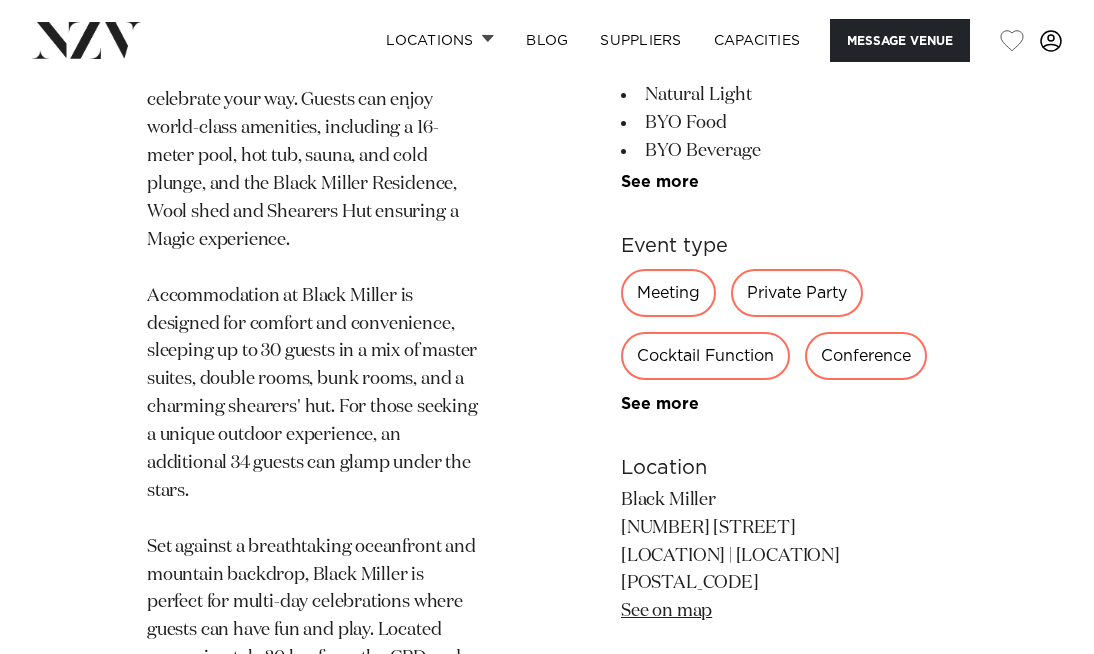 click on "With no noise restrictions and BYO or catered options, you have the freedom to celebrate your way. Guests can enjoy world-class amenities, including a 16-meter pool, hot tub, sauna, and cold plunge, and the Black Miller Residence, Wool shed and Shearers Hut ensuring a Magic experience.
Accommodation at Black Miller is designed for comfort and convenience, sleeping up to 30 guests in a mix of master suites, double rooms, bunk rooms, and a charming shearers' hut. For those seeking a unique outdoor experience, an additional 34 guests can glamp under the stars.
Set against a breathtaking oceanfront and mountain backdrop, Black Miller is perfect for multi-day celebrations where guests can have fun and play. Located approximately 30 km from the CBD and 35 km from the airport, the venue combines natural beauty with premium facilities, making it the ultimate destination for your next unforgettable event." at bounding box center (313, 422) 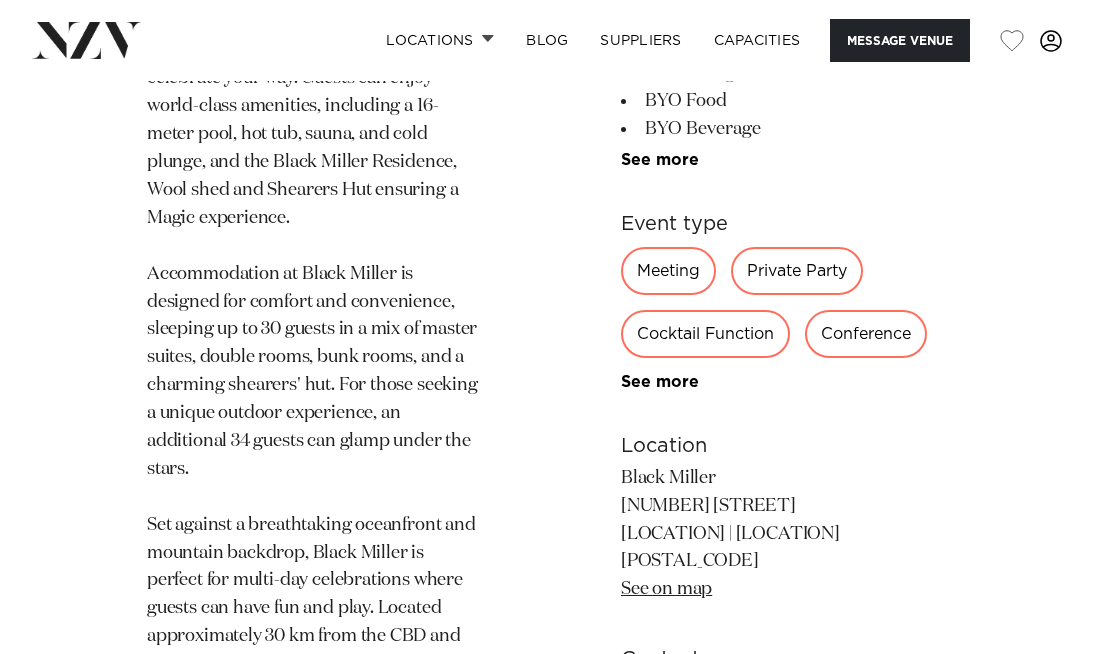 scroll, scrollTop: 1506, scrollLeft: 0, axis: vertical 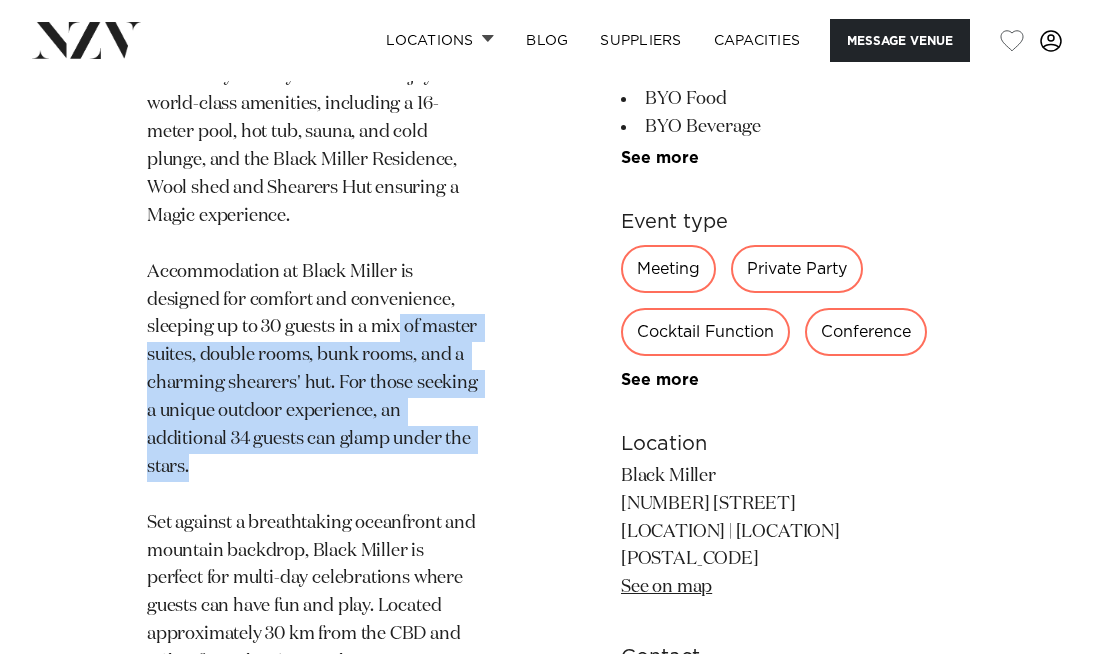 drag, startPoint x: 398, startPoint y: 461, endPoint x: 391, endPoint y: 254, distance: 207.11832 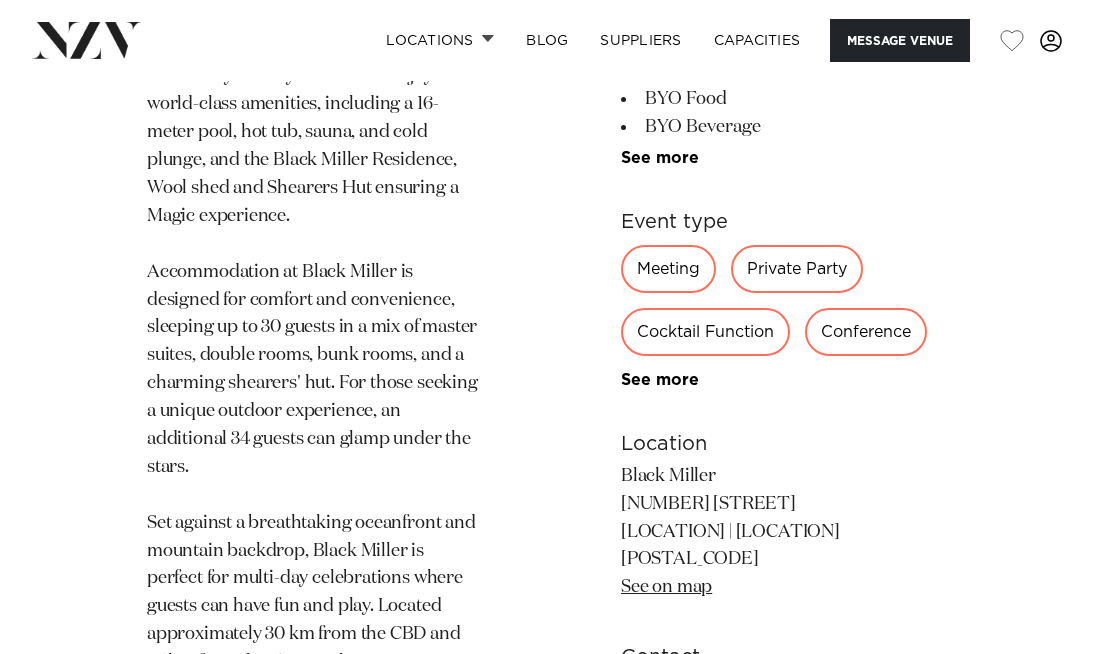 click on "With no noise restrictions and BYO or catered options, you have the freedom to celebrate your way. Guests can enjoy world-class amenities, including a 16-meter pool, hot tub, sauna, and cold plunge, and the Black Miller Residence, Wool shed and Shearers Hut ensuring a Magic experience.
Accommodation at Black Miller is designed for comfort and convenience, sleeping up to 30 guests in a mix of master suites, double rooms, bunk rooms, and a charming shearers' hut. For those seeking a unique outdoor experience, an additional 34 guests can glamp under the stars.
Set against a breathtaking oceanfront and mountain backdrop, Black Miller is perfect for multi-day celebrations where guests can have fun and play. Located approximately 30 km from the CBD and 35 km from the airport, the venue combines natural beauty with premium facilities, making it the ultimate destination for your next unforgettable event." at bounding box center (313, 398) 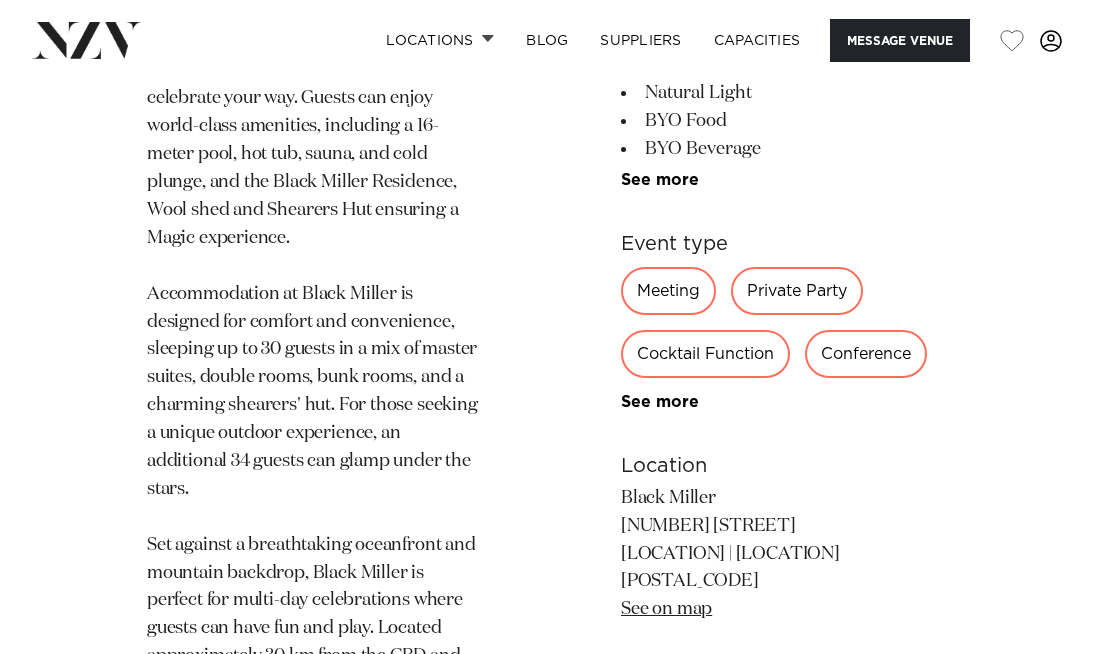 scroll, scrollTop: 1476, scrollLeft: 0, axis: vertical 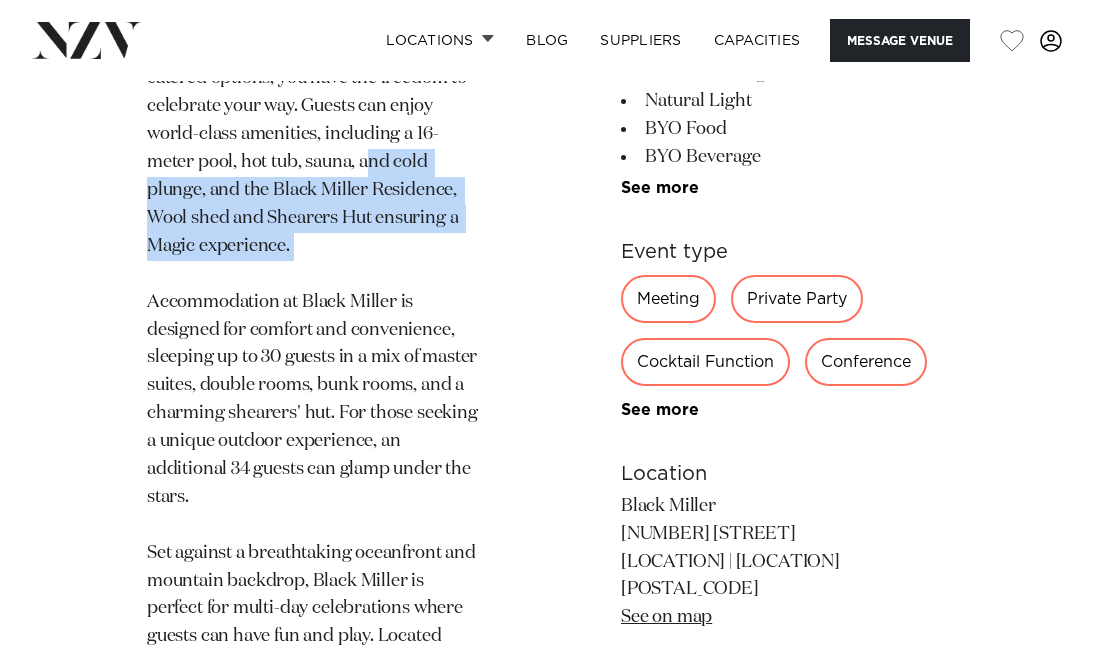 drag, startPoint x: 371, startPoint y: 167, endPoint x: 371, endPoint y: 272, distance: 105 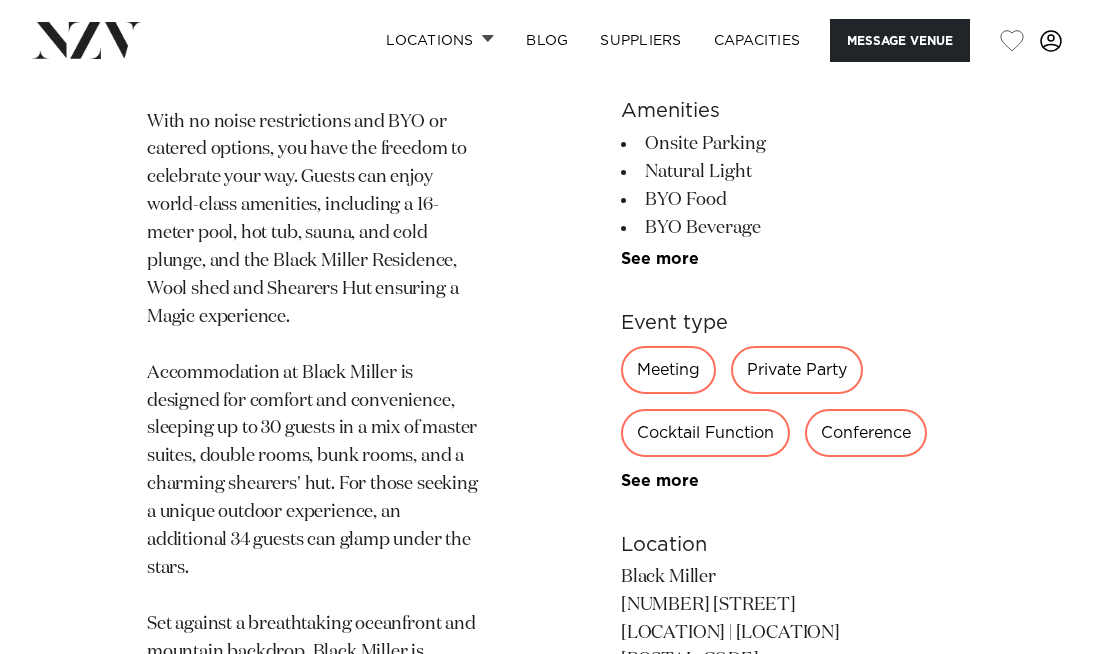 scroll, scrollTop: 1394, scrollLeft: 0, axis: vertical 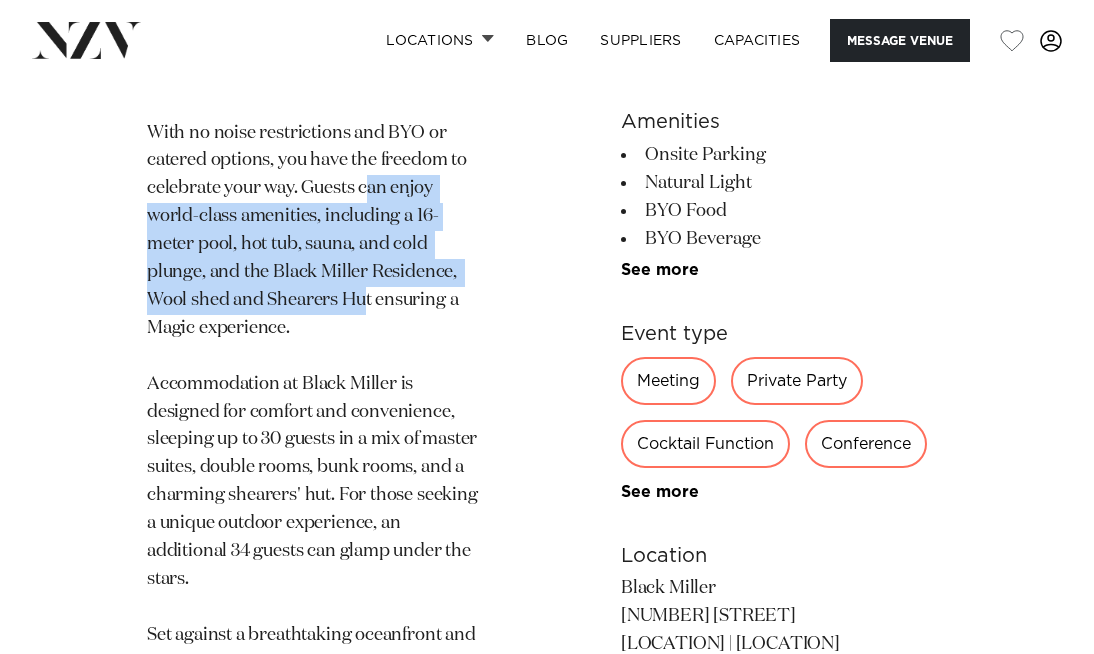 drag, startPoint x: 367, startPoint y: 179, endPoint x: 375, endPoint y: 347, distance: 168.19037 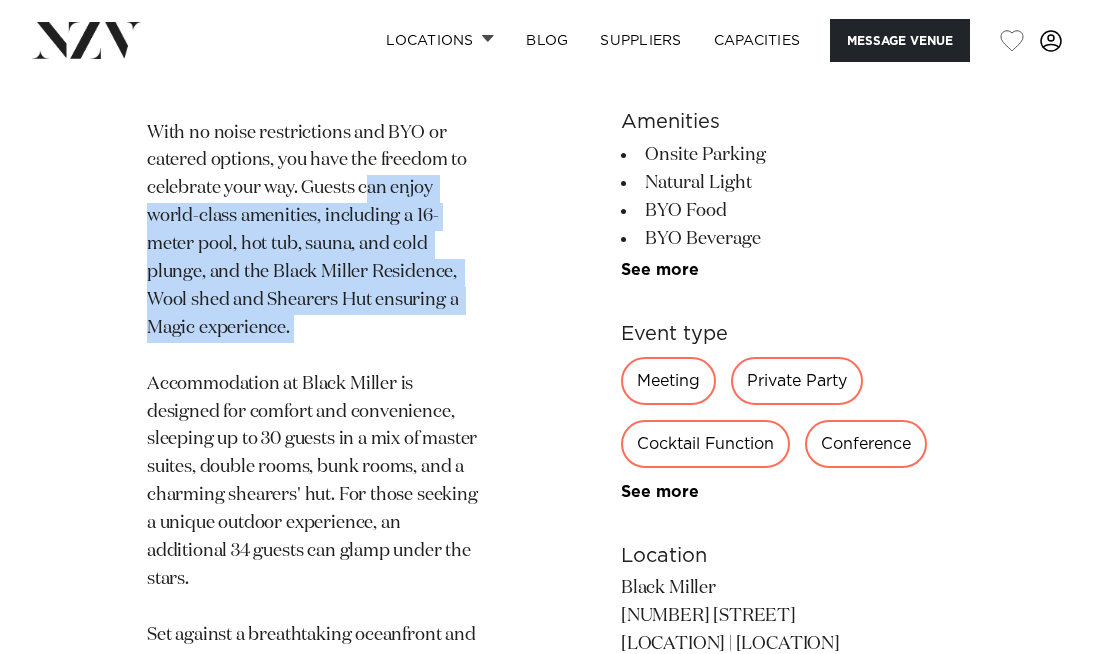 click on "With no noise restrictions and BYO or catered options, you have the freedom to celebrate your way. Guests can enjoy world-class amenities, including a 16-meter pool, hot tub, sauna, and cold plunge, and the Black Miller Residence, Wool shed and Shearers Hut ensuring a Magic experience.
Accommodation at Black Miller is designed for comfort and convenience, sleeping up to 30 guests in a mix of master suites, double rooms, bunk rooms, and a charming shearers' hut. For those seeking a unique outdoor experience, an additional 34 guests can glamp under the stars.
Set against a breathtaking oceanfront and mountain backdrop, Black Miller is perfect for multi-day celebrations where guests can have fun and play. Located approximately 30 km from the CBD and 35 km from the airport, the venue combines natural beauty with premium facilities, making it the ultimate destination for your next unforgettable event." at bounding box center [313, 510] 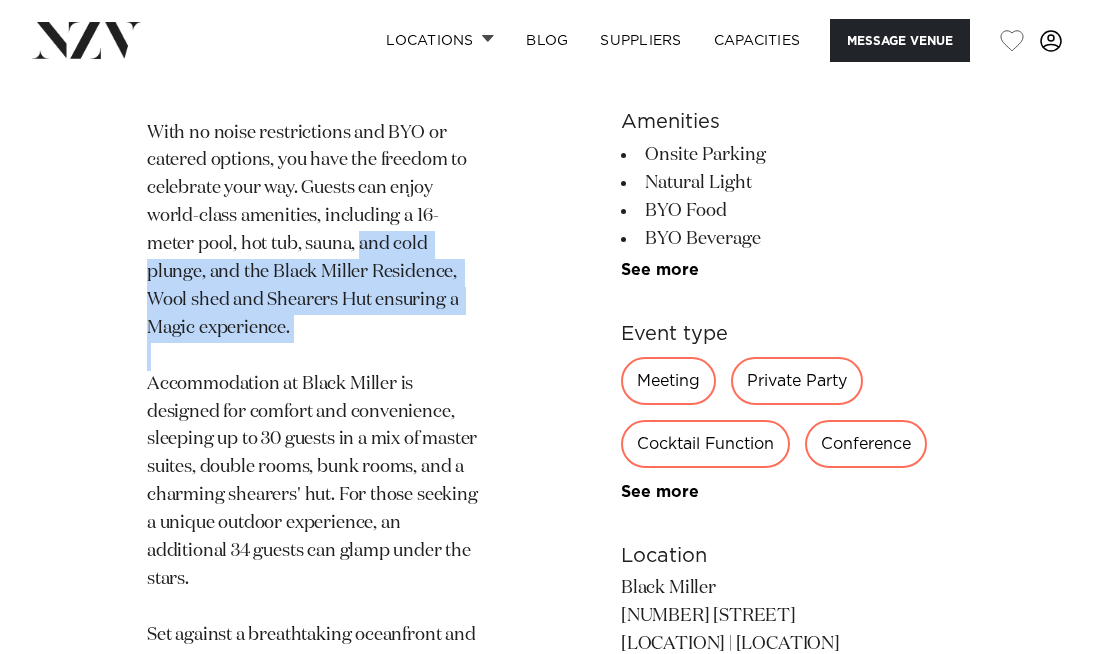 drag, startPoint x: 375, startPoint y: 347, endPoint x: 375, endPoint y: 229, distance: 118 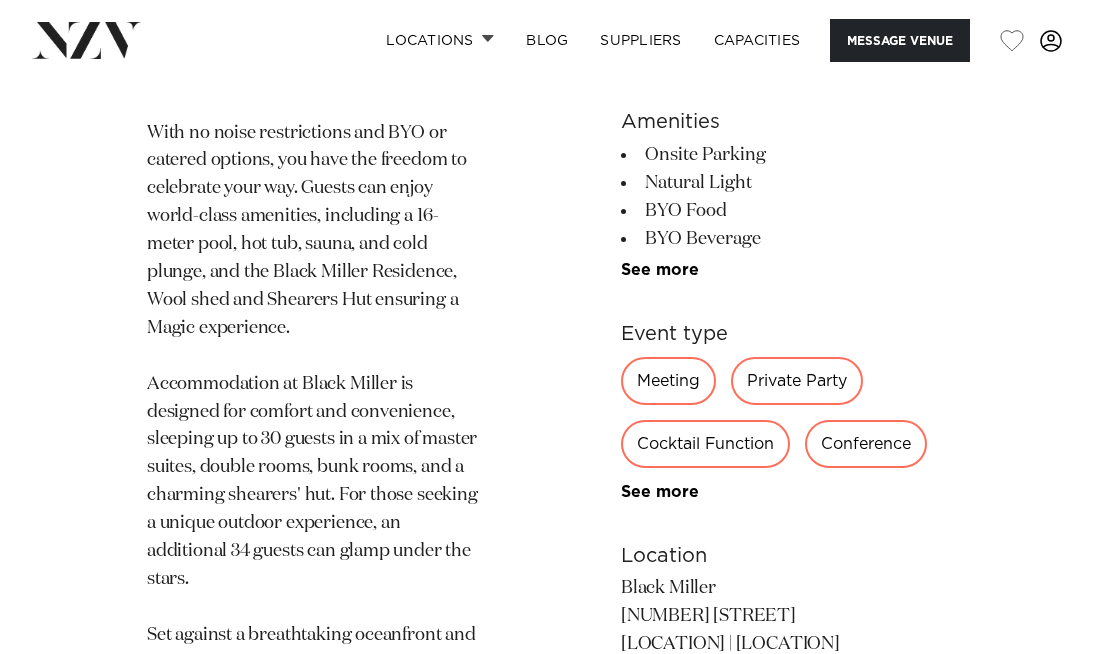 click on "With no noise restrictions and BYO or catered options, you have the freedom to celebrate your way. Guests can enjoy world-class amenities, including a 16-meter pool, hot tub, sauna, and cold plunge, and the Black Miller Residence, Wool shed and Shearers Hut ensuring a Magic experience.
Accommodation at Black Miller is designed for comfort and convenience, sleeping up to 30 guests in a mix of master suites, double rooms, bunk rooms, and a charming shearers' hut. For those seeking a unique outdoor experience, an additional 34 guests can glamp under the stars.
Set against a breathtaking oceanfront and mountain backdrop, Black Miller is perfect for multi-day celebrations where guests can have fun and play. Located approximately 30 km from the CBD and 35 km from the airport, the venue combines natural beauty with premium facilities, making it the ultimate destination for your next unforgettable event." at bounding box center [313, 510] 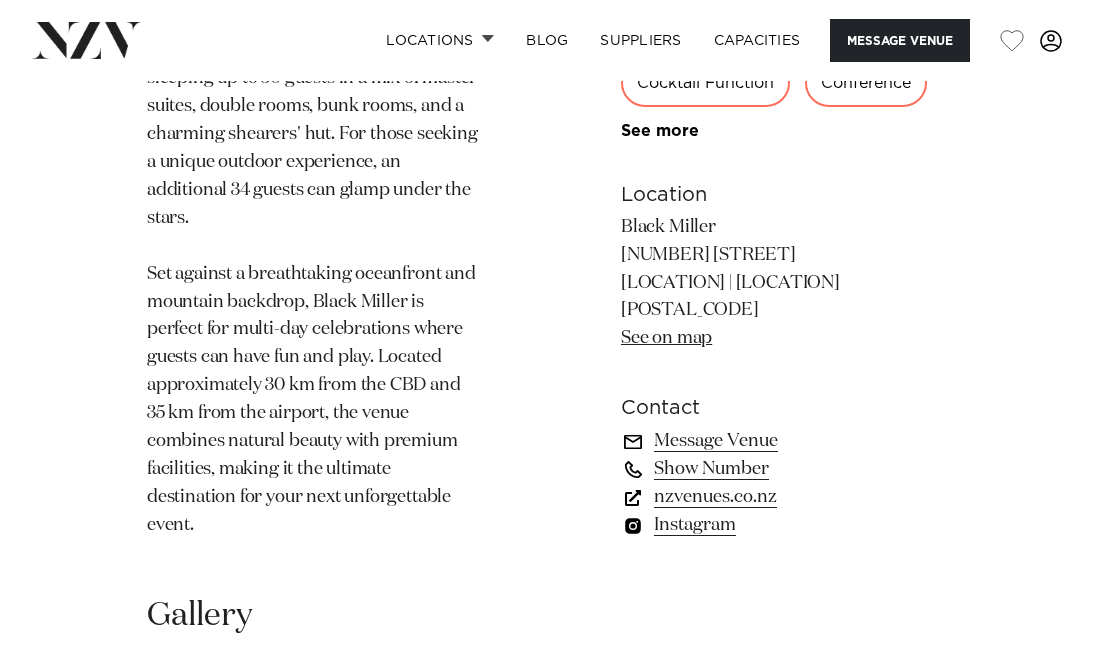 scroll, scrollTop: 1797, scrollLeft: 0, axis: vertical 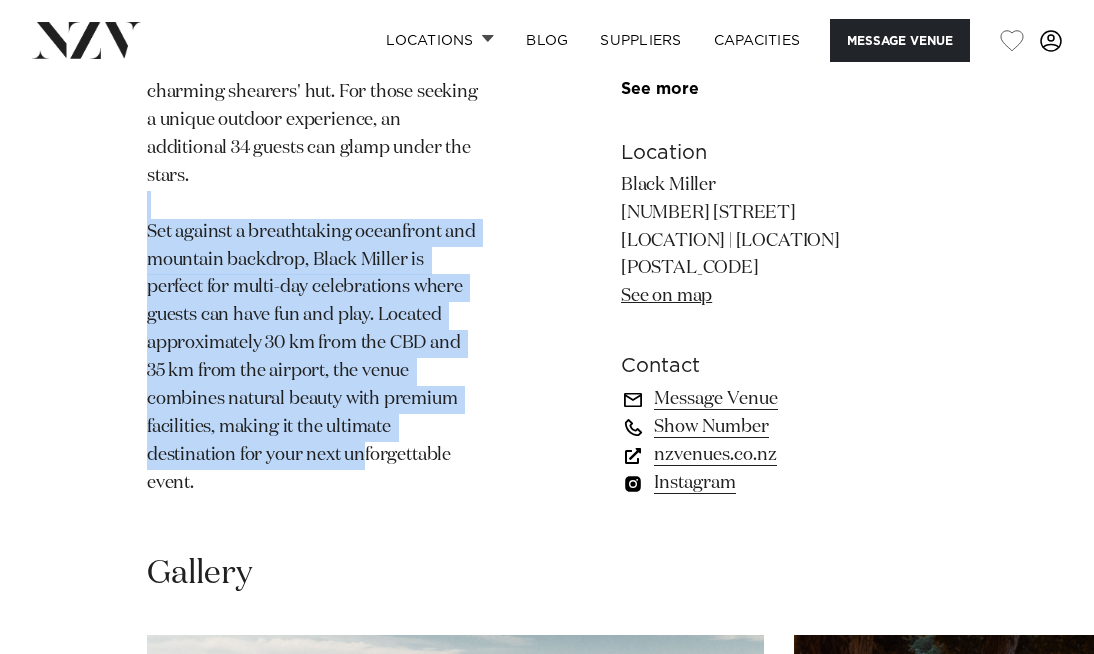 drag, startPoint x: 354, startPoint y: 218, endPoint x: 369, endPoint y: 489, distance: 271.41483 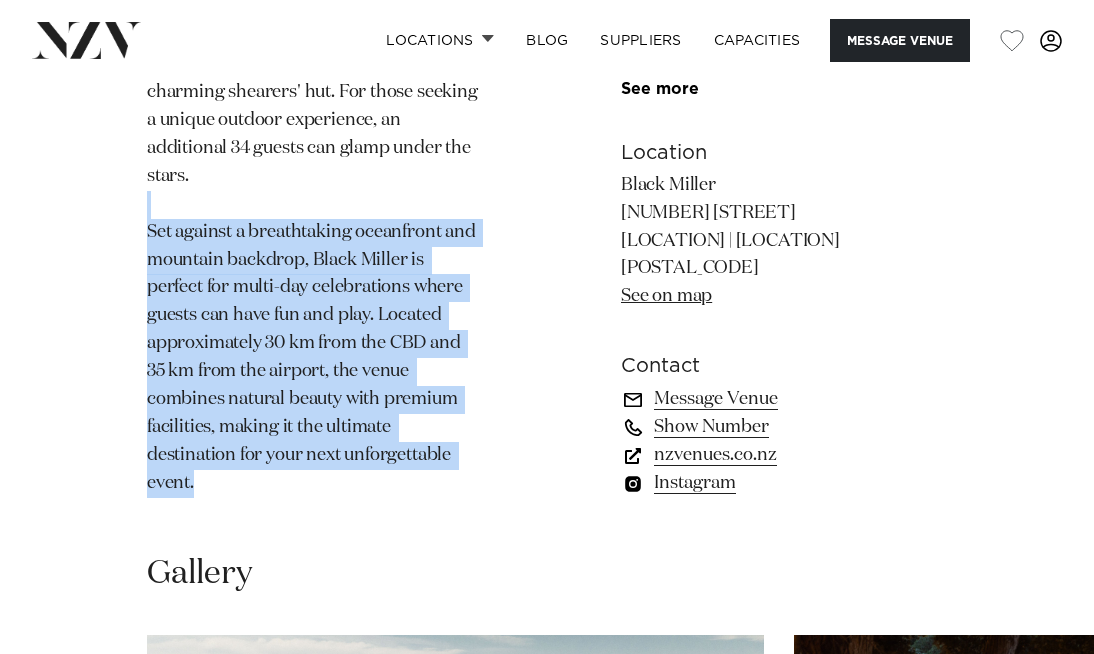 click on "With no noise restrictions and BYO or catered options, you have the freedom to celebrate your way. Guests can enjoy world-class amenities, including a 16-meter pool, hot tub, sauna, and cold plunge, and the Black Miller Residence, Wool shed and Shearers Hut ensuring a Magic experience.
Accommodation at Black Miller is designed for comfort and convenience, sleeping up to 30 guests in a mix of master suites, double rooms, bunk rooms, and a charming shearers' hut. For those seeking a unique outdoor experience, an additional 34 guests can glamp under the stars.
Set against a breathtaking oceanfront and mountain backdrop, Black Miller is perfect for multi-day celebrations where guests can have fun and play. Located approximately 30 km from the CBD and 35 km from the airport, the venue combines natural beauty with premium facilities, making it the ultimate destination for your next unforgettable event." at bounding box center (313, 107) 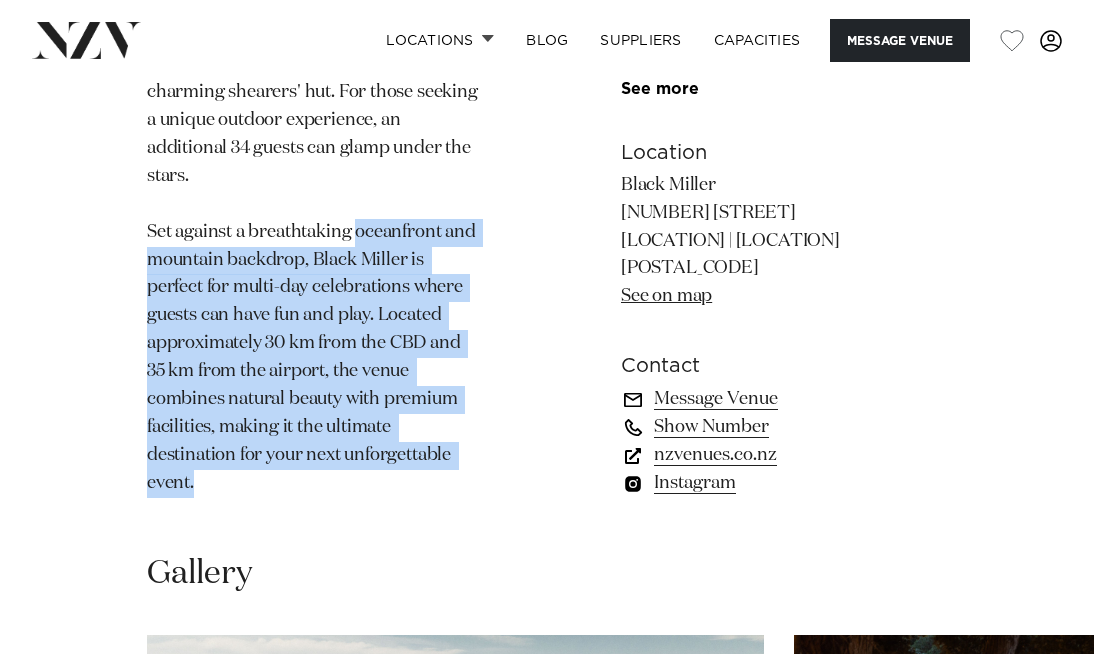 drag 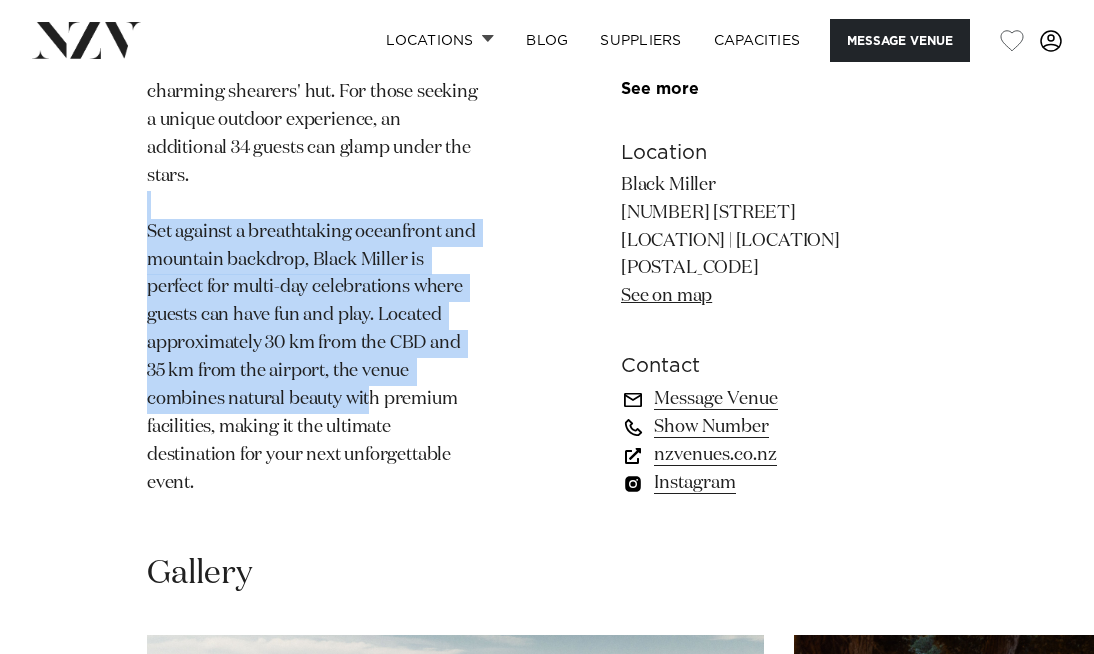 click on "[LOCATION]
Black Miller
Message Venue
[LOCATION]
Black Miller
Nestled between the ocean and mountains in [LOCATION], [LOCATION], Black Miller offers an unparalleled setting for weddings, private events, and corporate retreats. Designed with flexibility in mind, this venue allows you to create a truly personalised experience, setting a new standard for event locations.
310
160
100
Amenities" at bounding box center (547, 472) 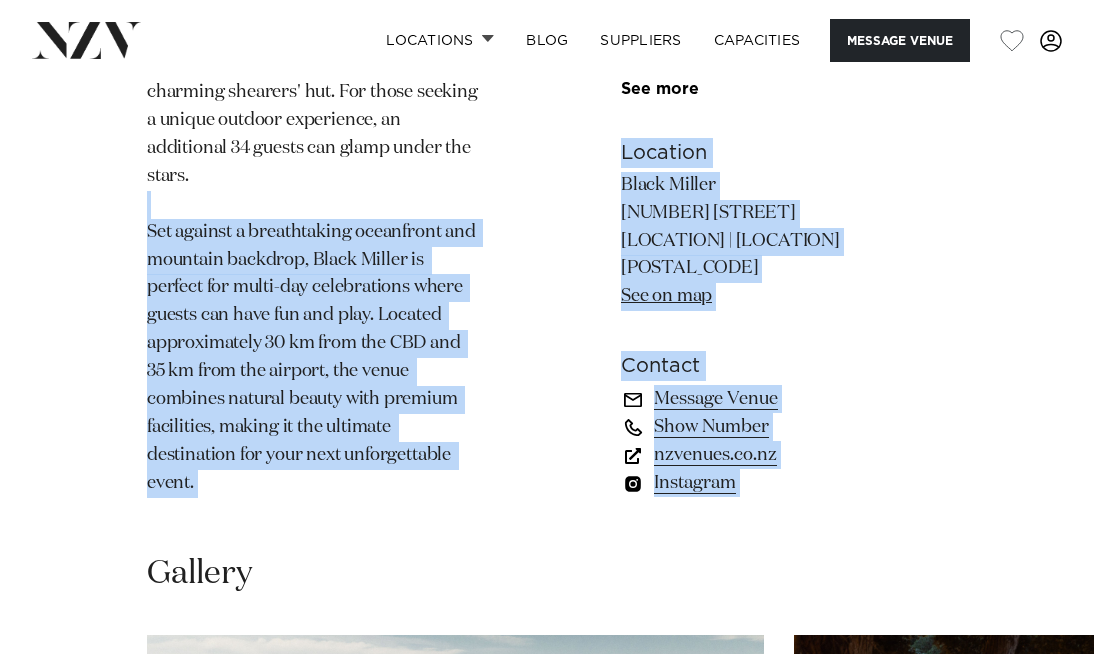 click on "With no noise restrictions and BYO or catered options, you have the freedom to celebrate your way. Guests can enjoy world-class amenities, including a 16-meter pool, hot tub, sauna, and cold plunge, and the Black Miller Residence, Wool shed and Shearers Hut ensuring a Magic experience.
Accommodation at Black Miller is designed for comfort and convenience, sleeping up to 30 guests in a mix of master suites, double rooms, bunk rooms, and a charming shearers' hut. For those seeking a unique outdoor experience, an additional 34 guests can glamp under the stars.
Set against a breathtaking oceanfront and mountain backdrop, Black Miller is perfect for multi-day celebrations where guests can have fun and play. Located approximately 30 km from the CBD and 35 km from the airport, the venue combines natural beauty with premium facilities, making it the ultimate destination for your next unforgettable event." at bounding box center [313, 107] 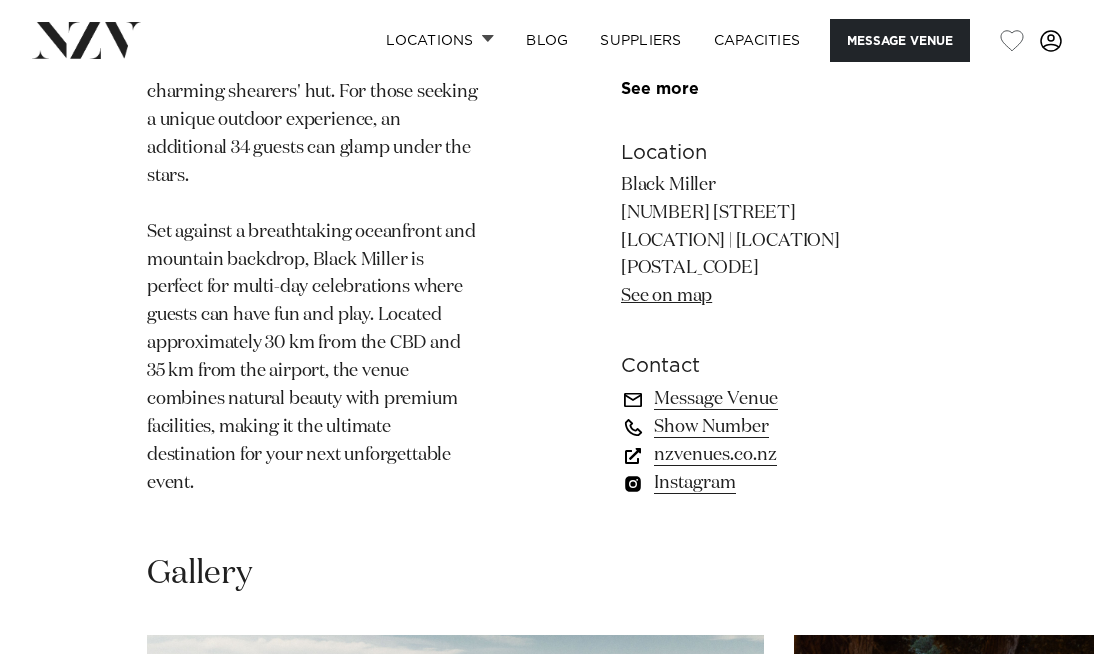 click on "With no noise restrictions and BYO or catered options, you have the freedom to celebrate your way. Guests can enjoy world-class amenities, including a 16-meter pool, hot tub, sauna, and cold plunge, and the Black Miller Residence, Wool shed and Shearers Hut ensuring a Magic experience.
Accommodation at Black Miller is designed for comfort and convenience, sleeping up to 30 guests in a mix of master suites, double rooms, bunk rooms, and a charming shearers' hut. For those seeking a unique outdoor experience, an additional 34 guests can glamp under the stars.
Set against a breathtaking oceanfront and mountain backdrop, Black Miller is perfect for multi-day celebrations where guests can have fun and play. Located approximately 30 km from the CBD and 35 km from the airport, the venue combines natural beauty with premium facilities, making it the ultimate destination for your next unforgettable event." at bounding box center (313, 107) 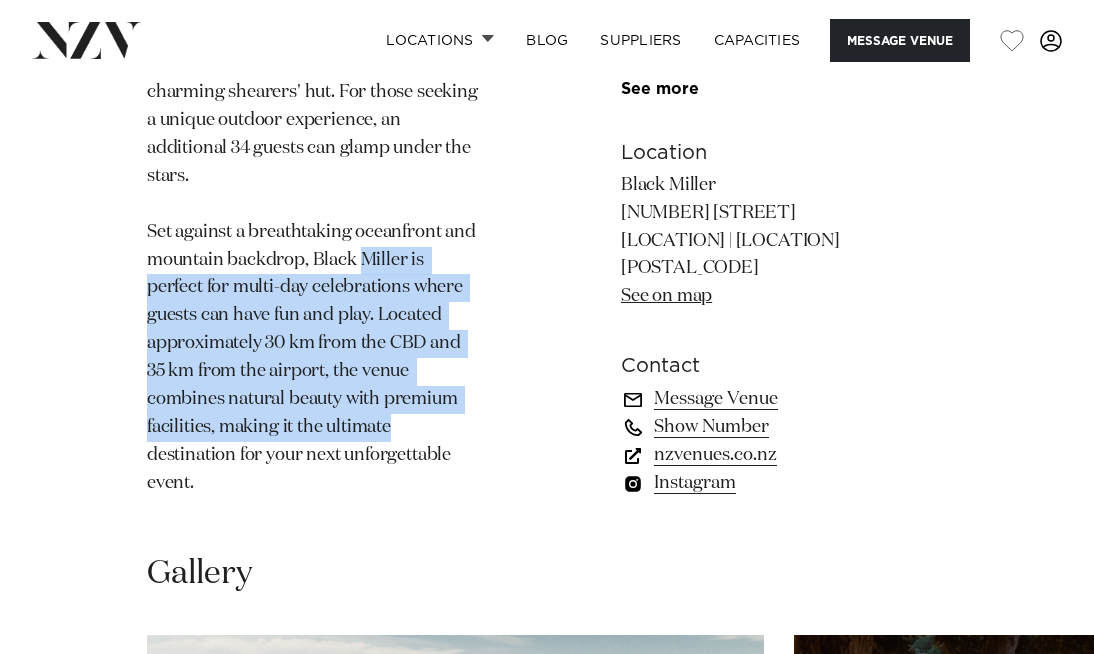 click on "With no noise restrictions and BYO or catered options, you have the freedom to celebrate your way. Guests can enjoy world-class amenities, including a 16-meter pool, hot tub, sauna, and cold plunge, and the Black Miller Residence, Wool shed and Shearers Hut ensuring a Magic experience.
Accommodation at Black Miller is designed for comfort and convenience, sleeping up to 30 guests in a mix of master suites, double rooms, bunk rooms, and a charming shearers' hut. For those seeking a unique outdoor experience, an additional 34 guests can glamp under the stars.
Set against a breathtaking oceanfront and mountain backdrop, Black Miller is perfect for multi-day celebrations where guests can have fun and play. Located approximately 30 km from the CBD and 35 km from the airport, the venue combines natural beauty with premium facilities, making it the ultimate destination for your next unforgettable event." at bounding box center (313, 107) 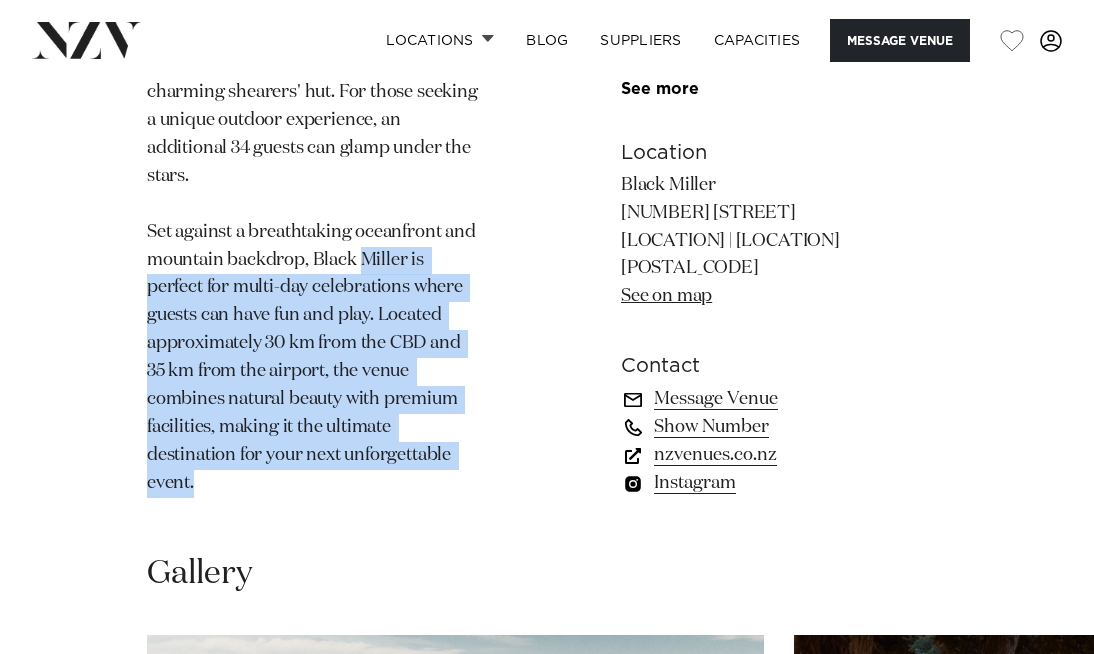 click on "With no noise restrictions and BYO or catered options, you have the freedom to celebrate your way. Guests can enjoy world-class amenities, including a 16-meter pool, hot tub, sauna, and cold plunge, and the Black Miller Residence, Wool shed and Shearers Hut ensuring a Magic experience.
Accommodation at Black Miller is designed for comfort and convenience, sleeping up to 30 guests in a mix of master suites, double rooms, bunk rooms, and a charming shearers' hut. For those seeking a unique outdoor experience, an additional 34 guests can glamp under the stars.
Set against a breathtaking oceanfront and mountain backdrop, Black Miller is perfect for multi-day celebrations where guests can have fun and play. Located approximately 30 km from the CBD and 35 km from the airport, the venue combines natural beauty with premium facilities, making it the ultimate destination for your next unforgettable event." at bounding box center [313, 107] 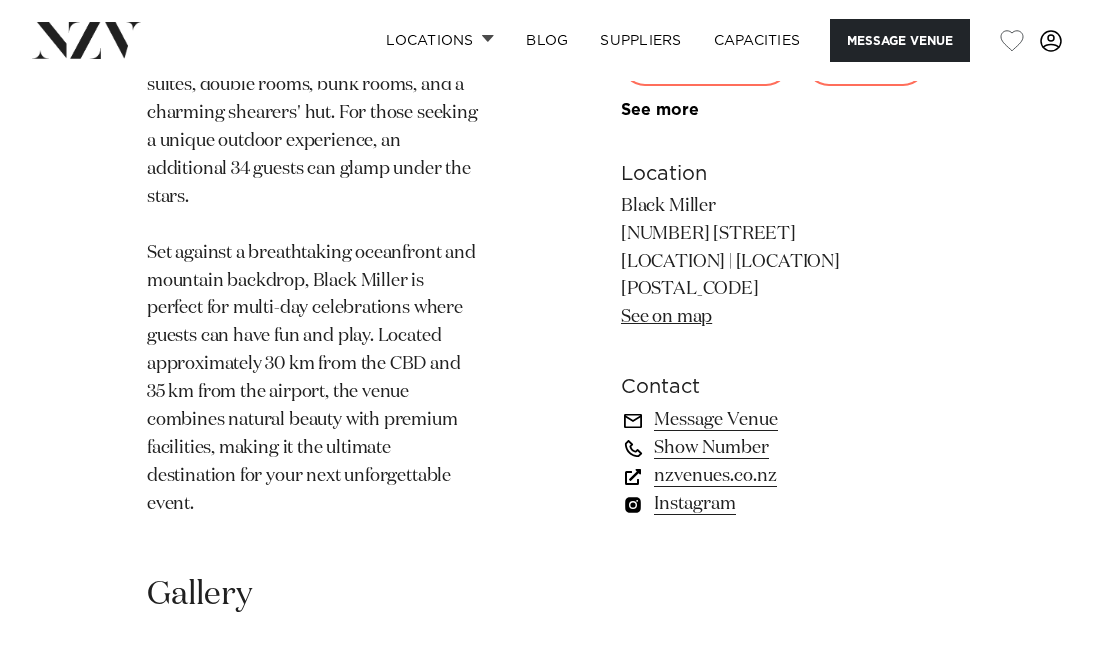 scroll, scrollTop: 1775, scrollLeft: 0, axis: vertical 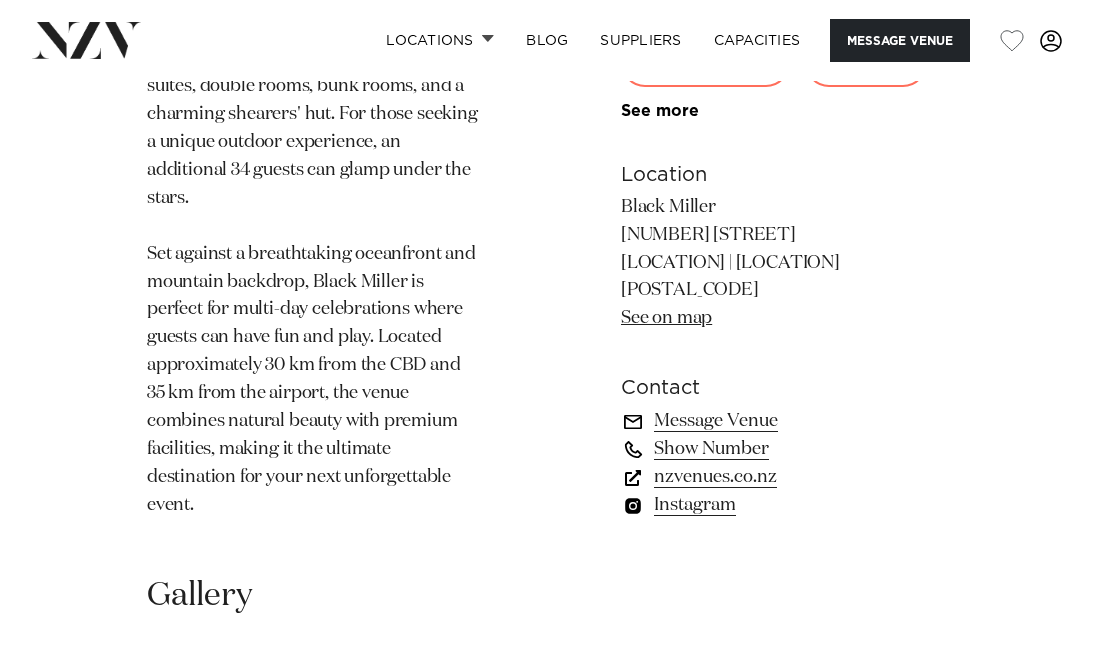 click on "See on map" at bounding box center (666, 319) 